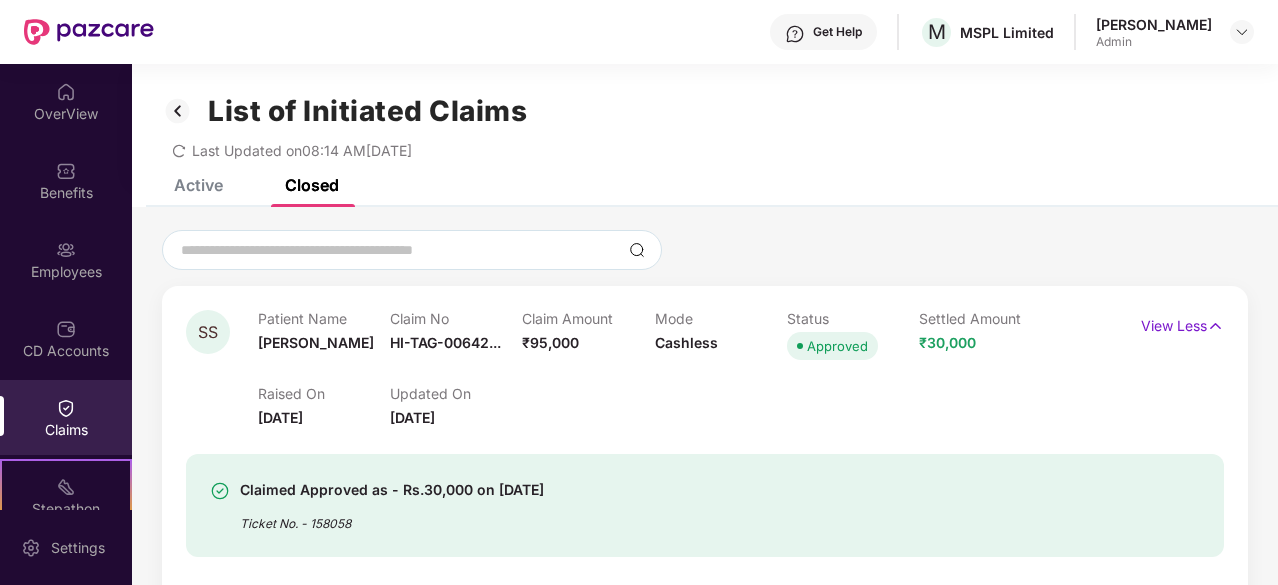 scroll, scrollTop: 0, scrollLeft: 0, axis: both 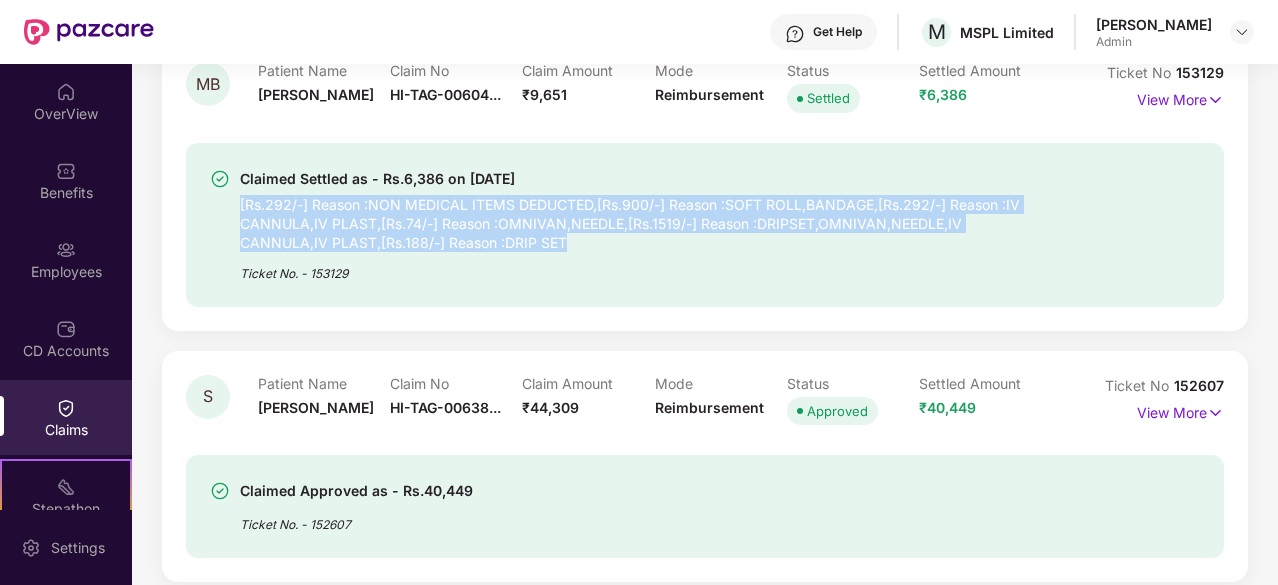 drag, startPoint x: 237, startPoint y: 195, endPoint x: 624, endPoint y: 247, distance: 390.4779 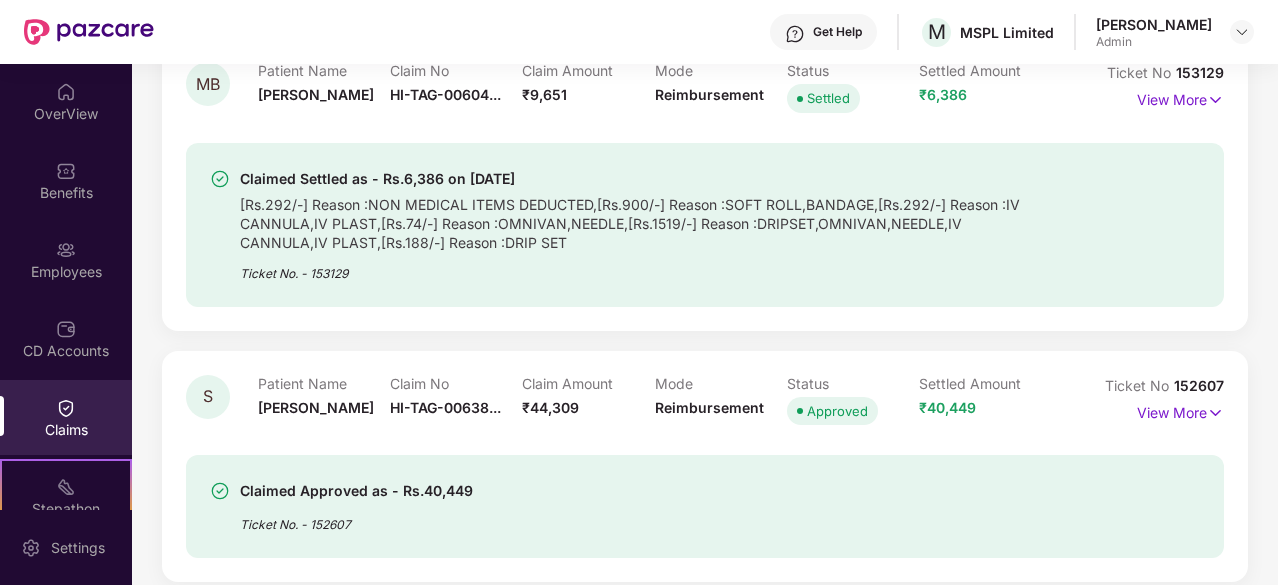 click on "Ticket No. - 153129" at bounding box center [637, 267] 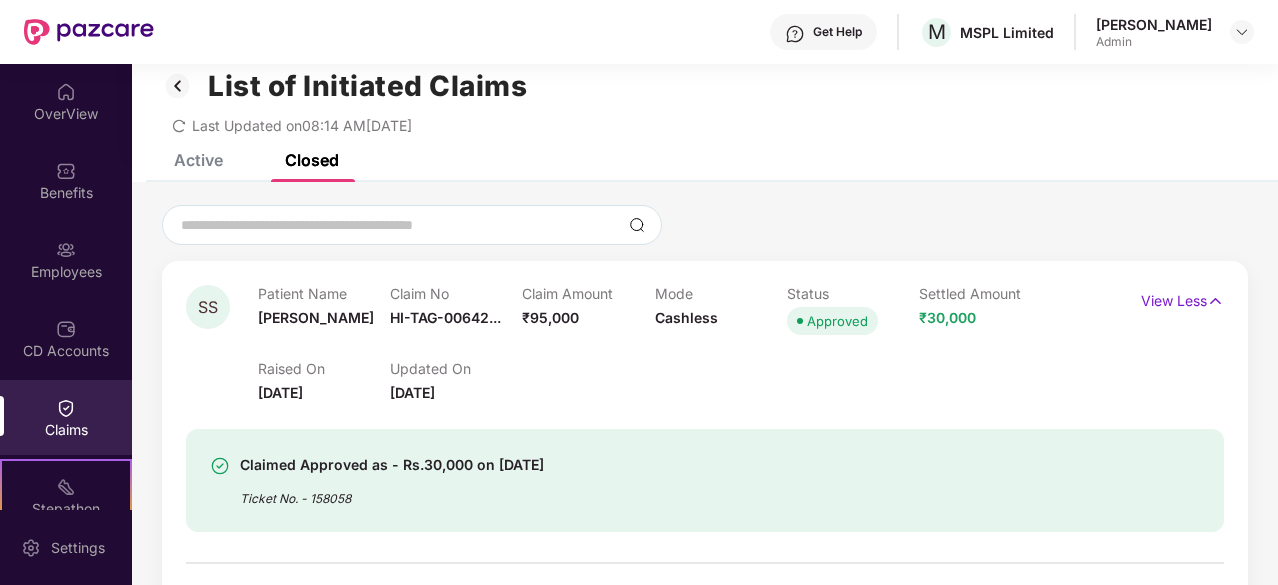 scroll, scrollTop: 0, scrollLeft: 0, axis: both 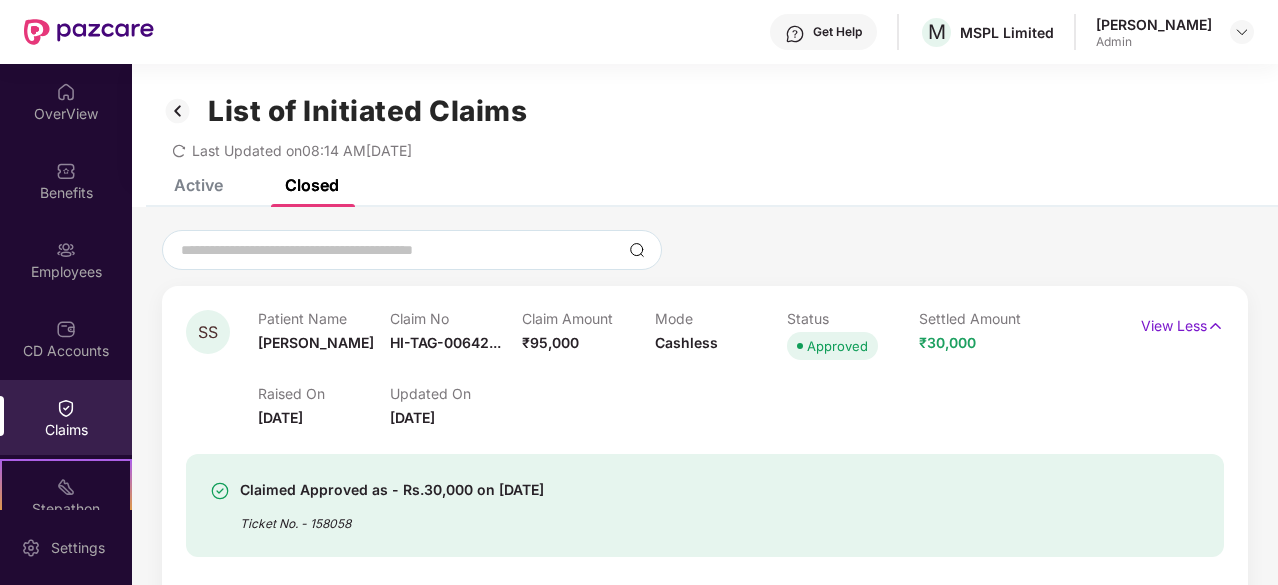 click on "Active" at bounding box center [198, 185] 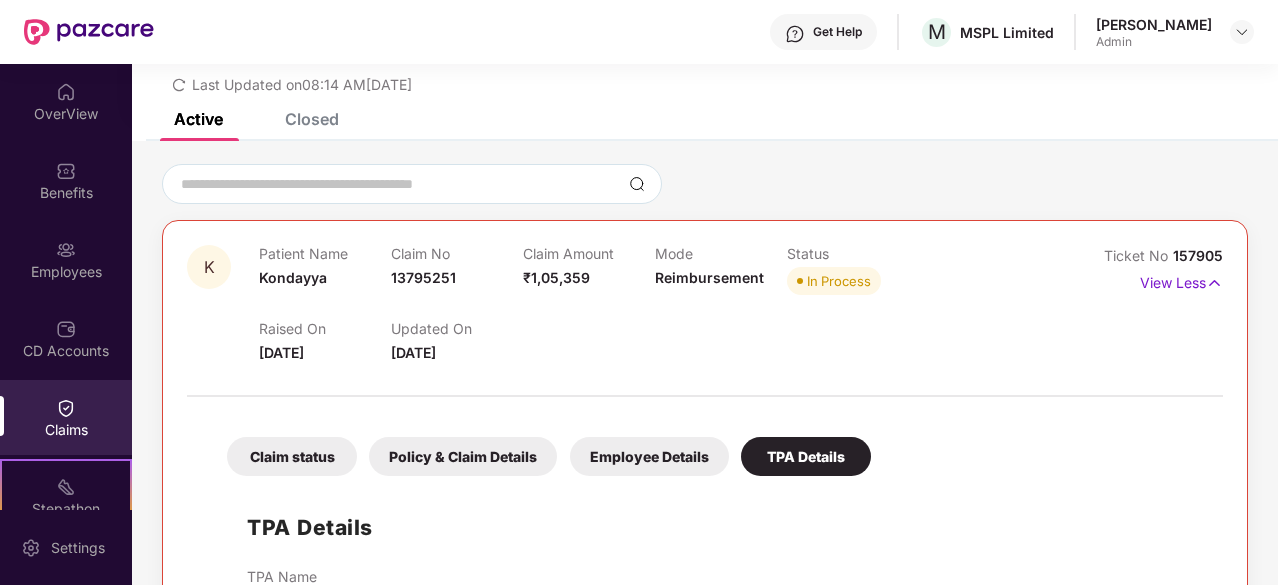scroll, scrollTop: 0, scrollLeft: 0, axis: both 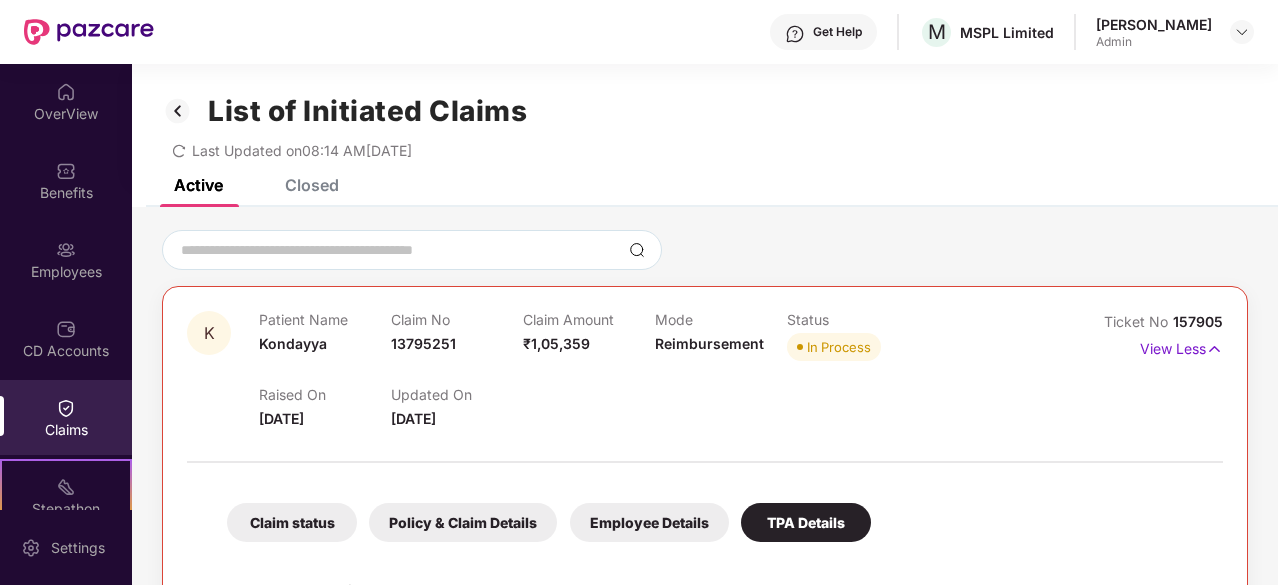click 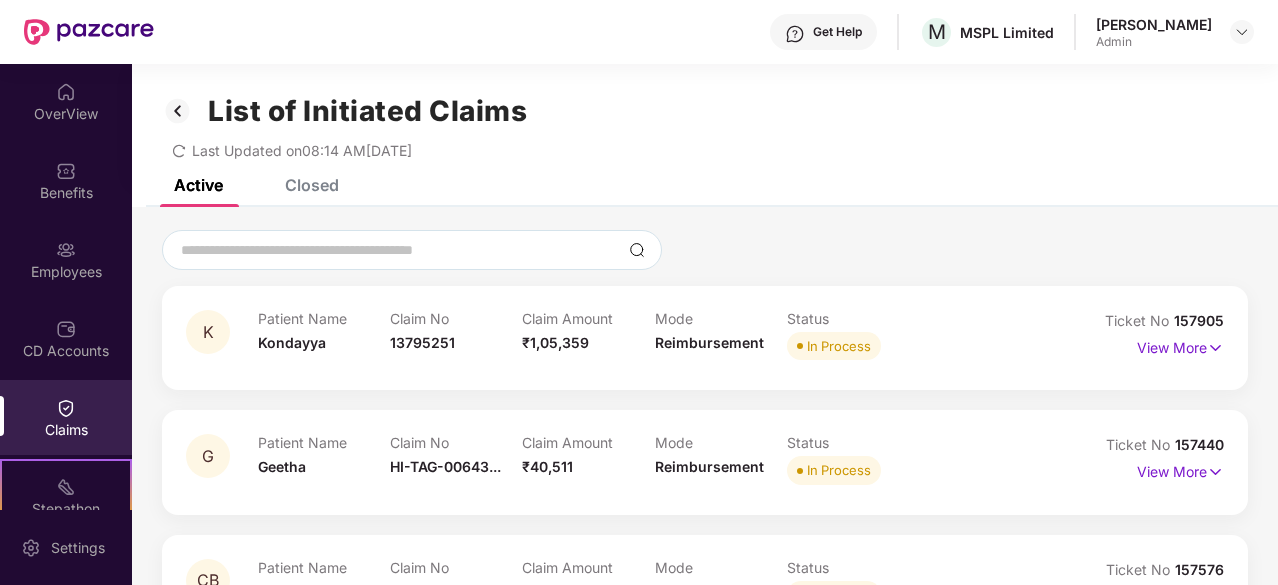 click on "Get Help M MSPL Limited [PERSON_NAME] Admin" at bounding box center (639, 32) 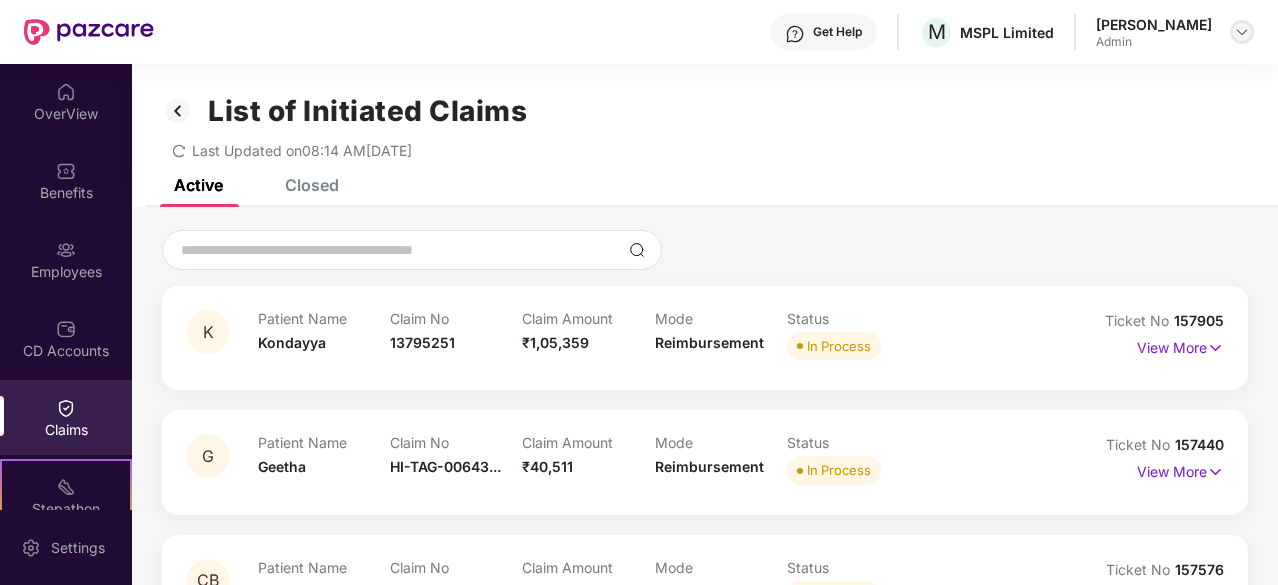 click at bounding box center [1242, 32] 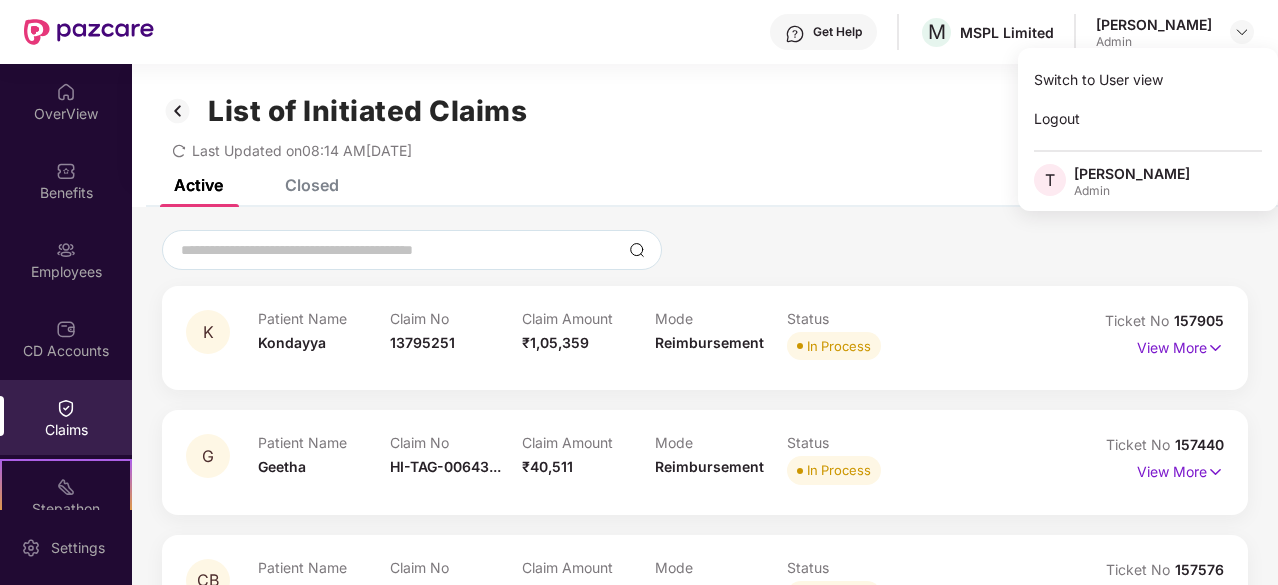 click on "List of Initiated Claims Last Updated on  08:14 AM[DATE]" at bounding box center (705, 121) 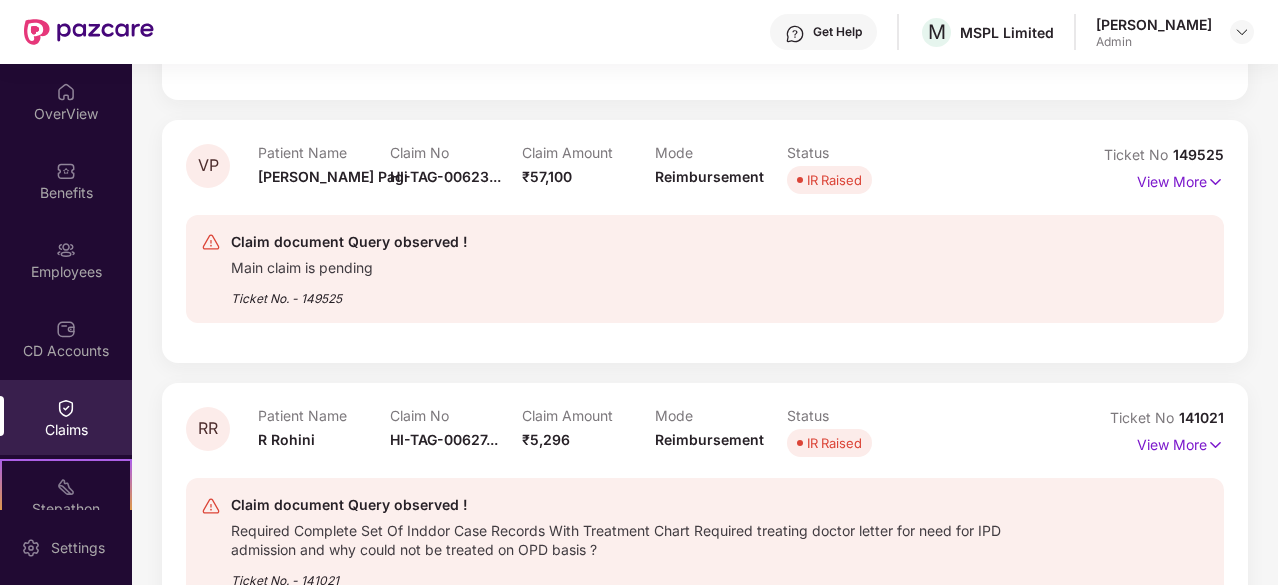 scroll, scrollTop: 4700, scrollLeft: 0, axis: vertical 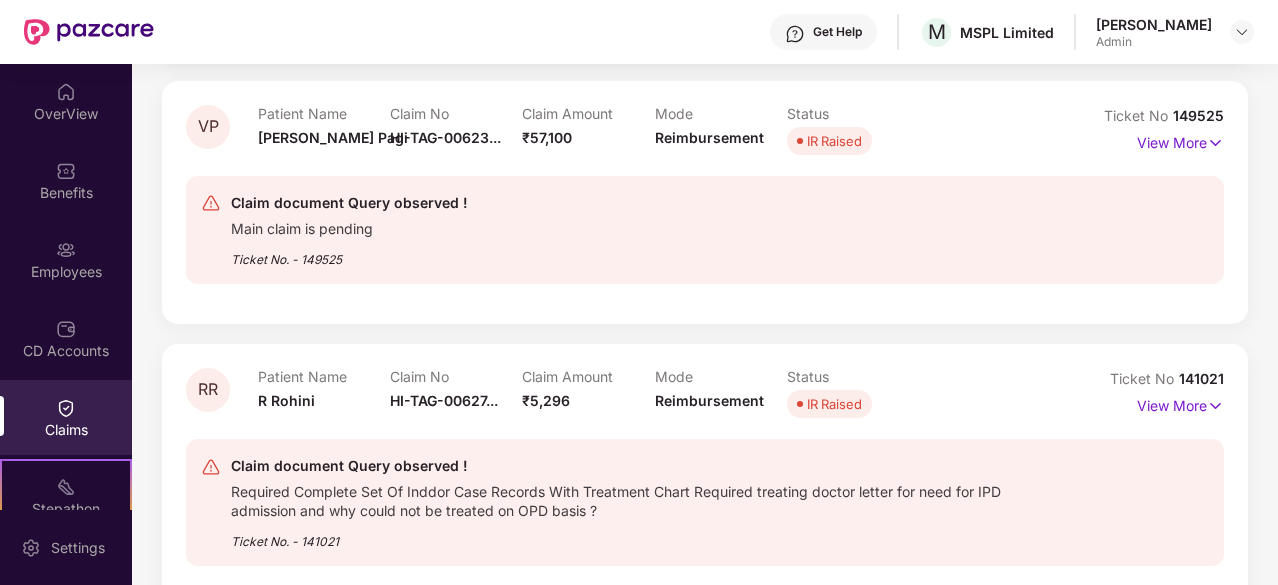 click at bounding box center [89, 32] 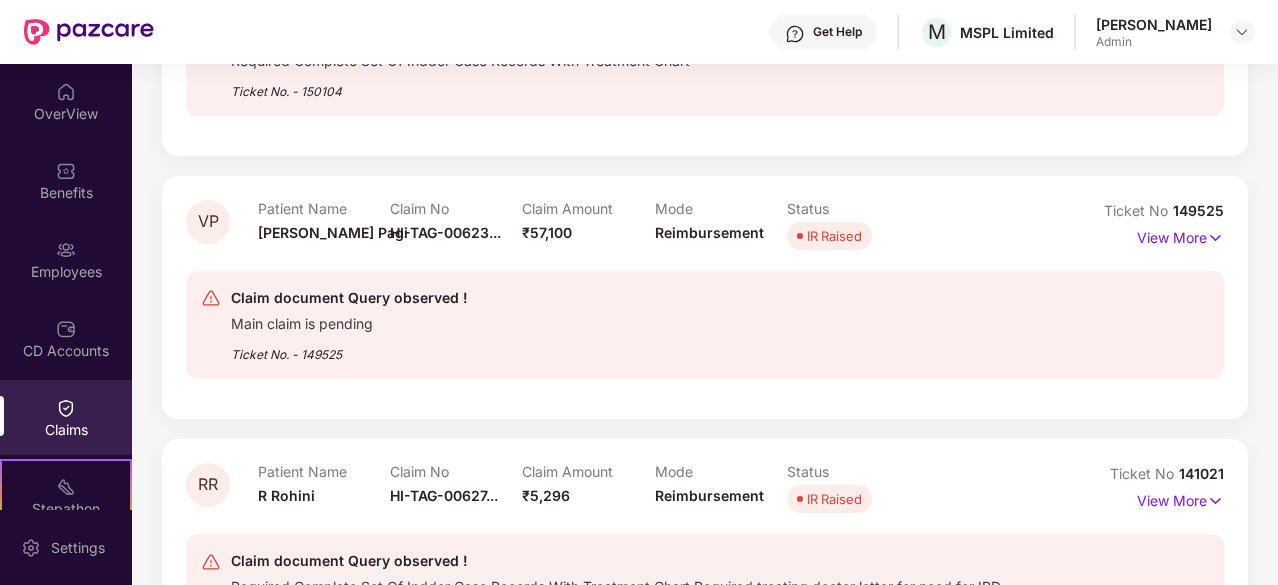 scroll, scrollTop: 4800, scrollLeft: 0, axis: vertical 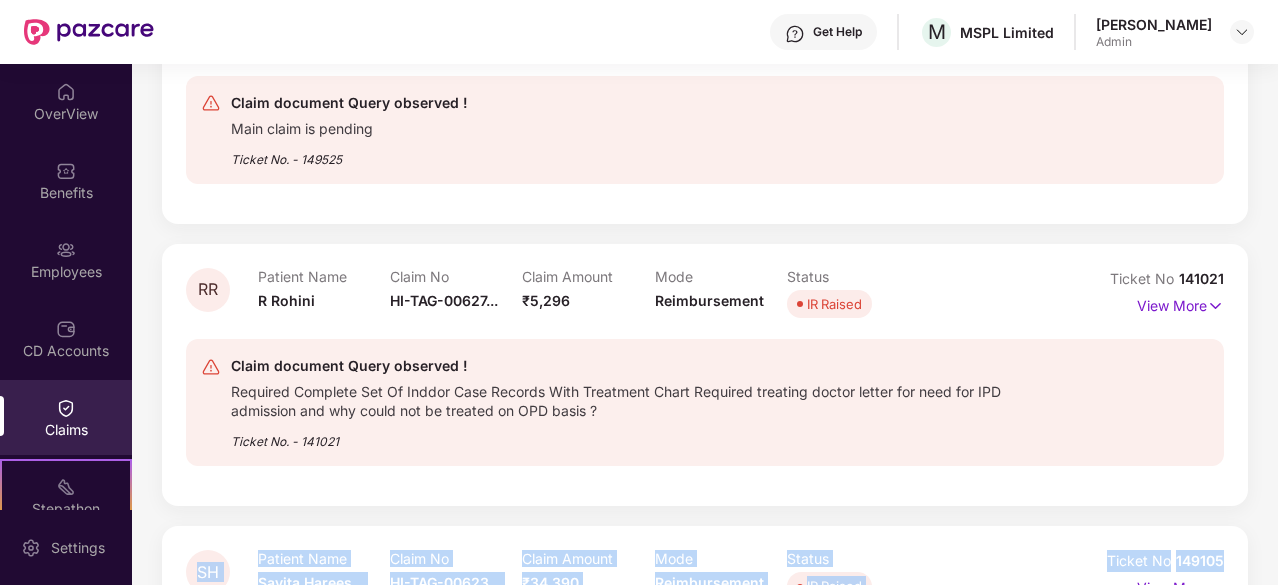 drag, startPoint x: 1275, startPoint y: 422, endPoint x: 1271, endPoint y: 503, distance: 81.09871 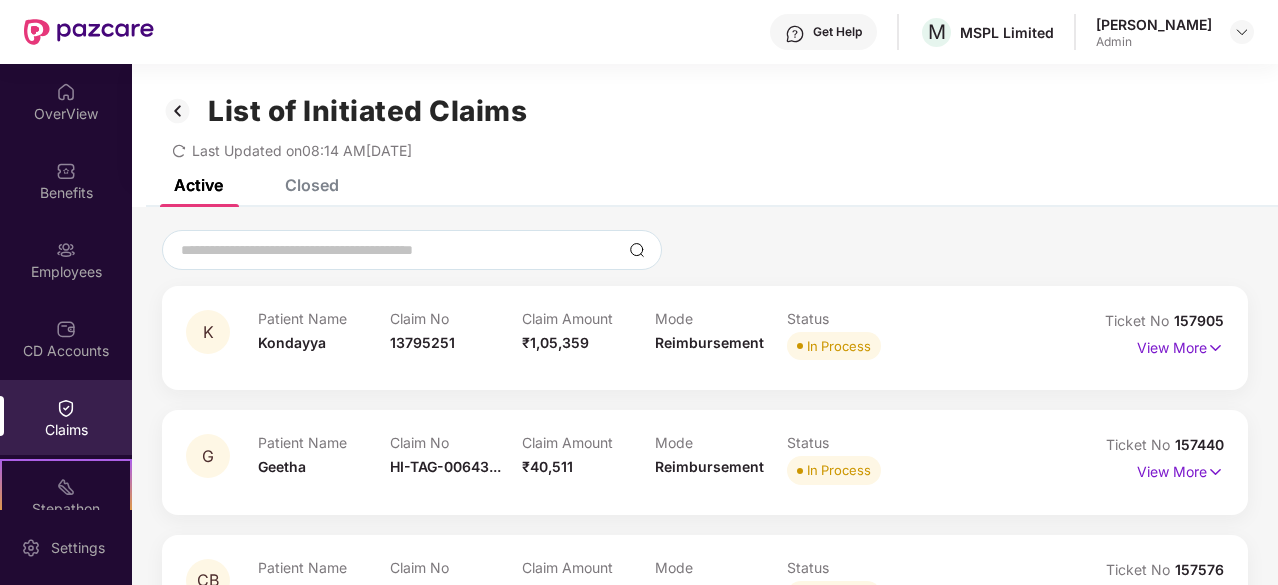 scroll, scrollTop: 0, scrollLeft: 0, axis: both 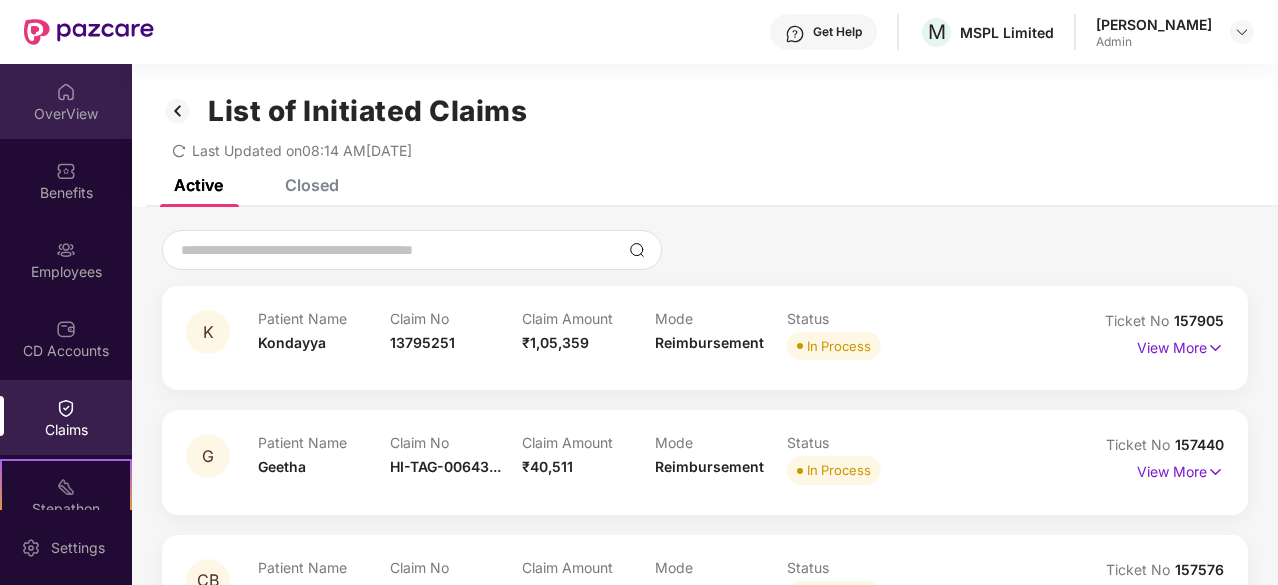 click on "OverView" at bounding box center (66, 114) 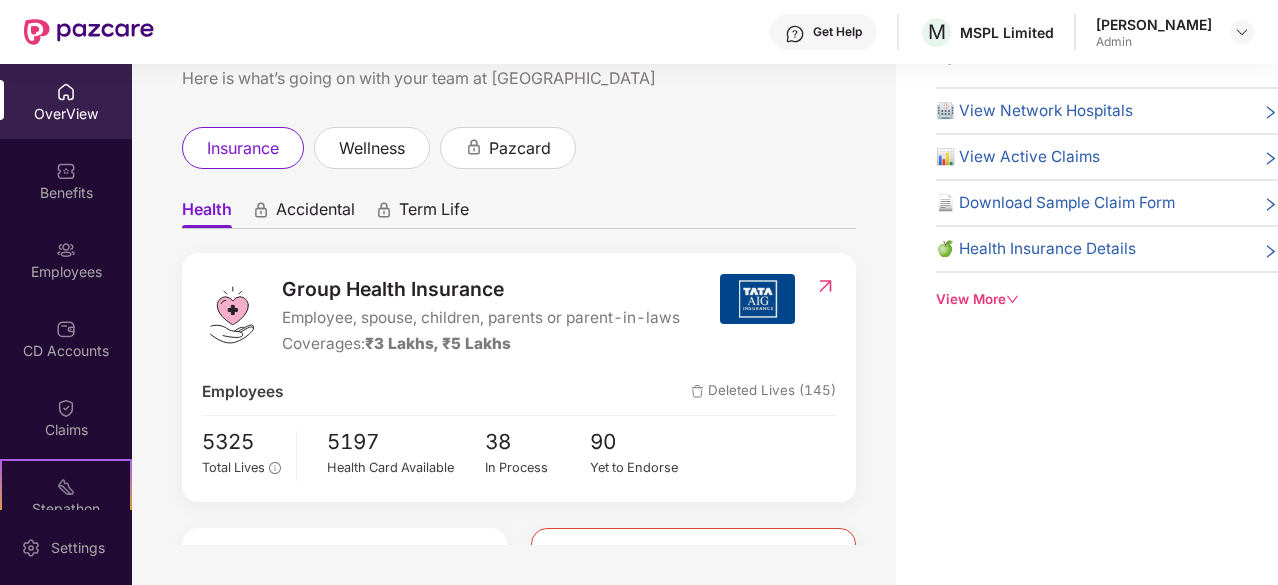 scroll, scrollTop: 0, scrollLeft: 0, axis: both 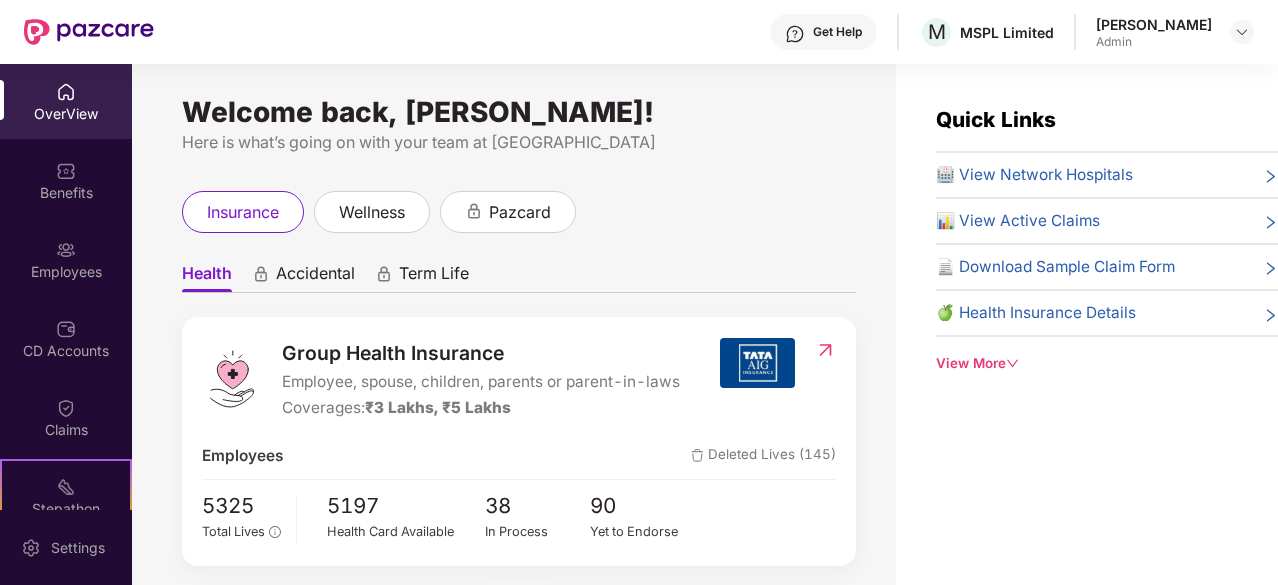click 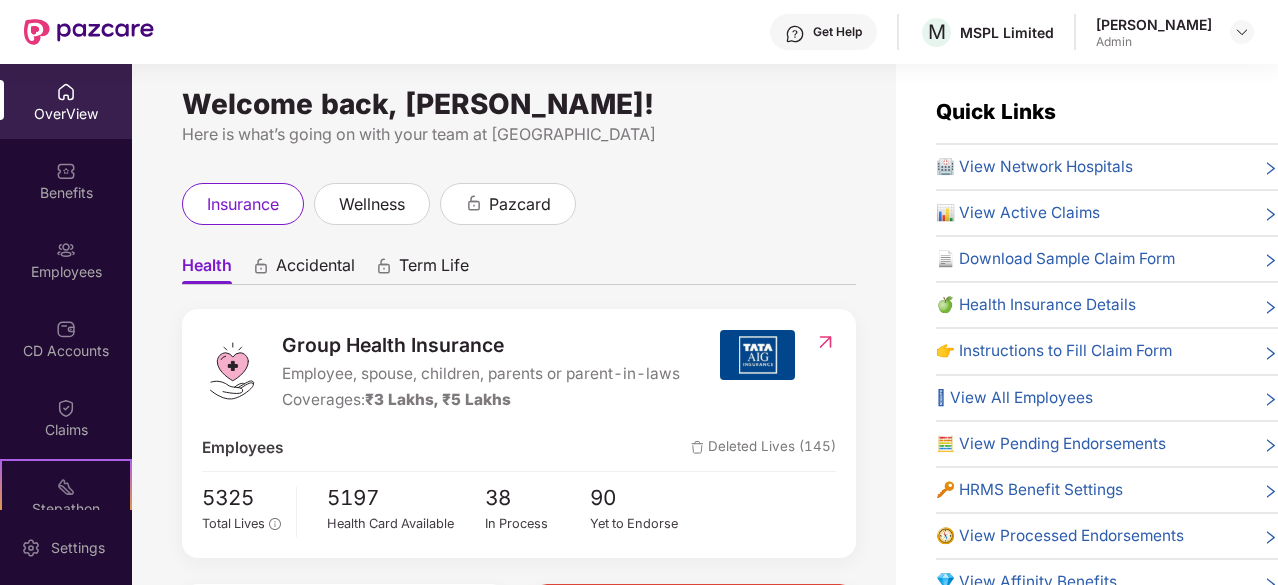 scroll, scrollTop: 0, scrollLeft: 0, axis: both 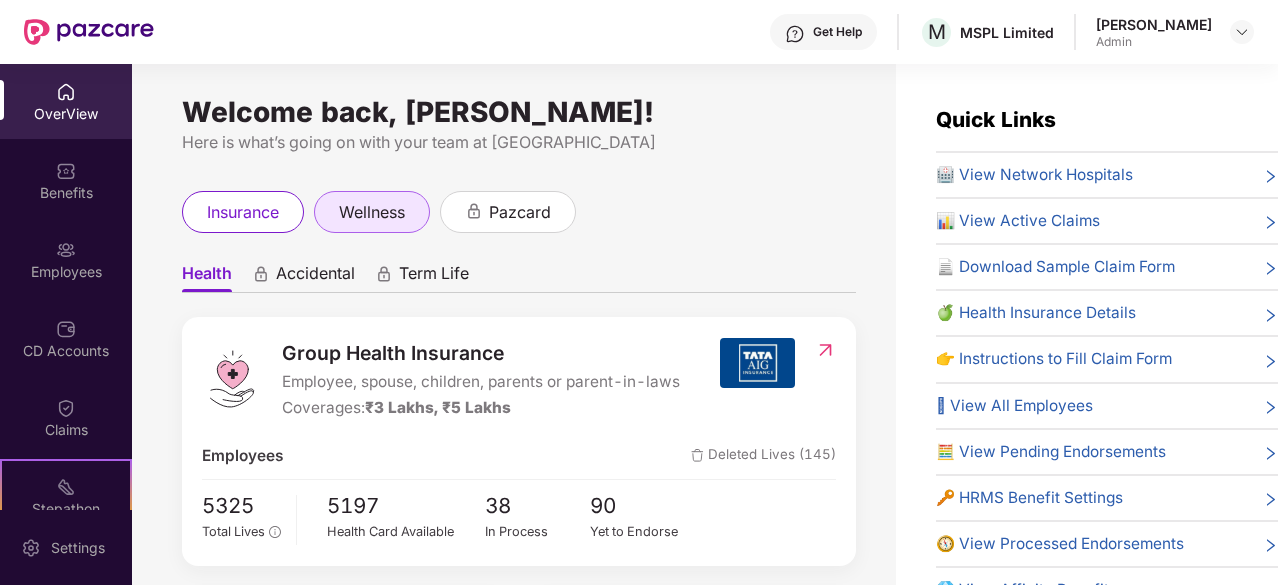 click on "wellness" at bounding box center (372, 212) 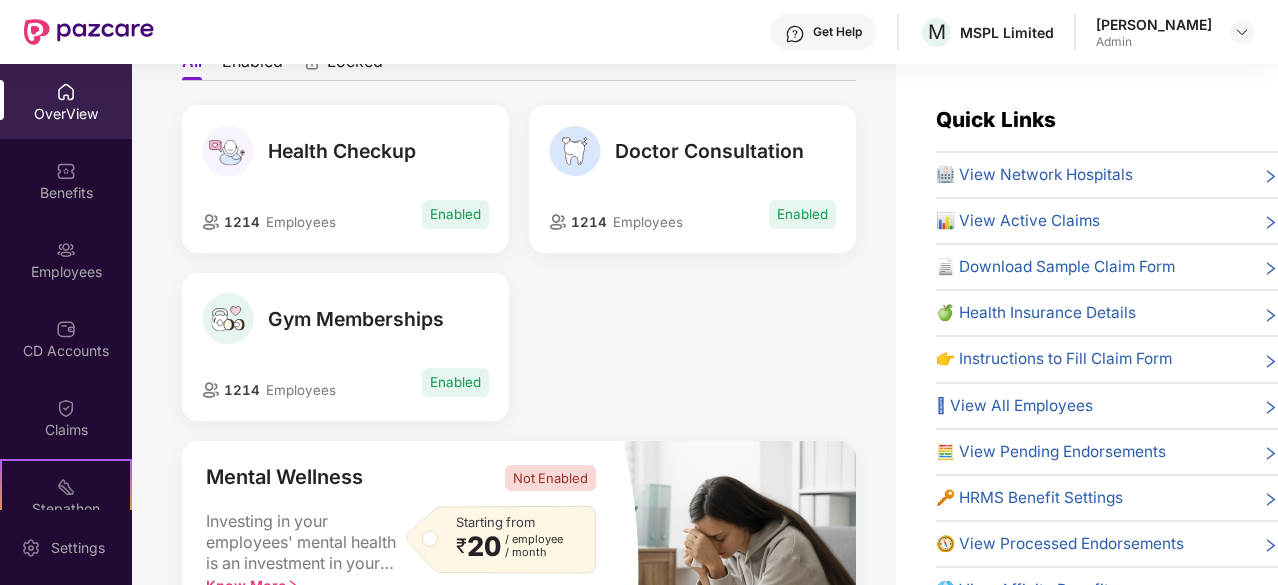 scroll, scrollTop: 100, scrollLeft: 0, axis: vertical 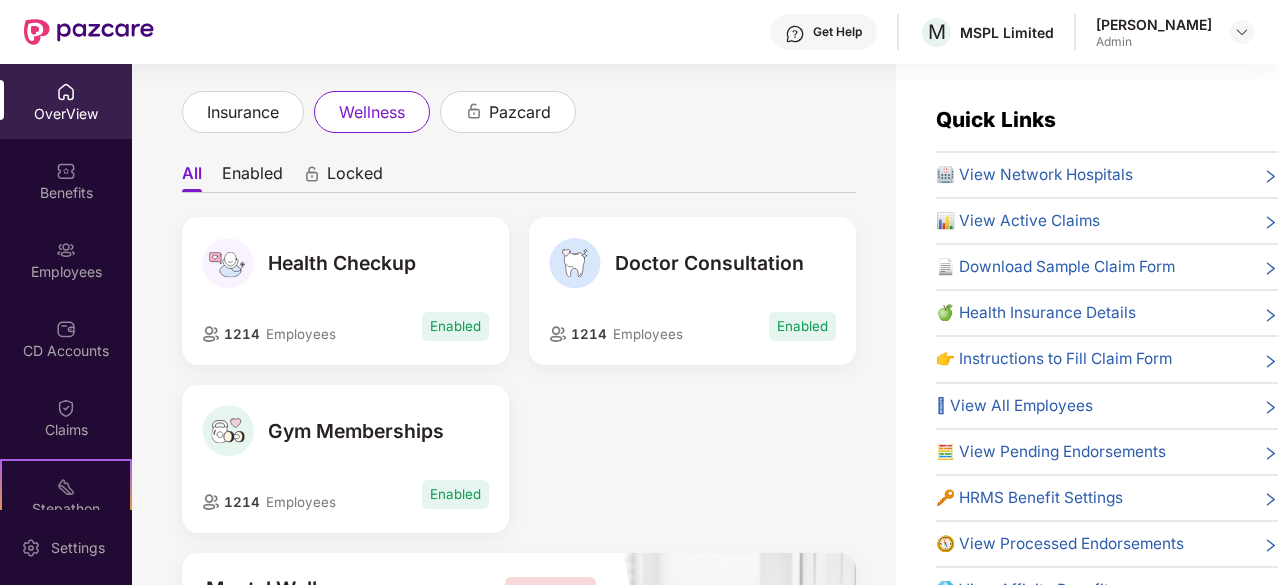 click on "Doctor Consultation" at bounding box center (692, 263) 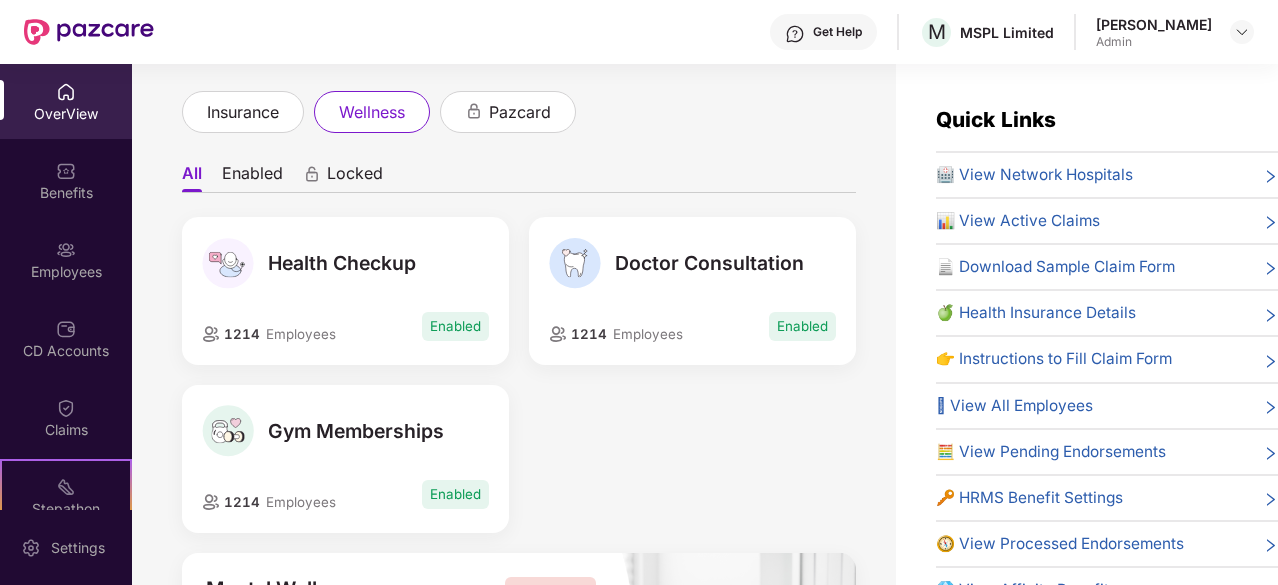 click on "Doctor Consultation   1214  Employees Enabled" at bounding box center [692, 291] 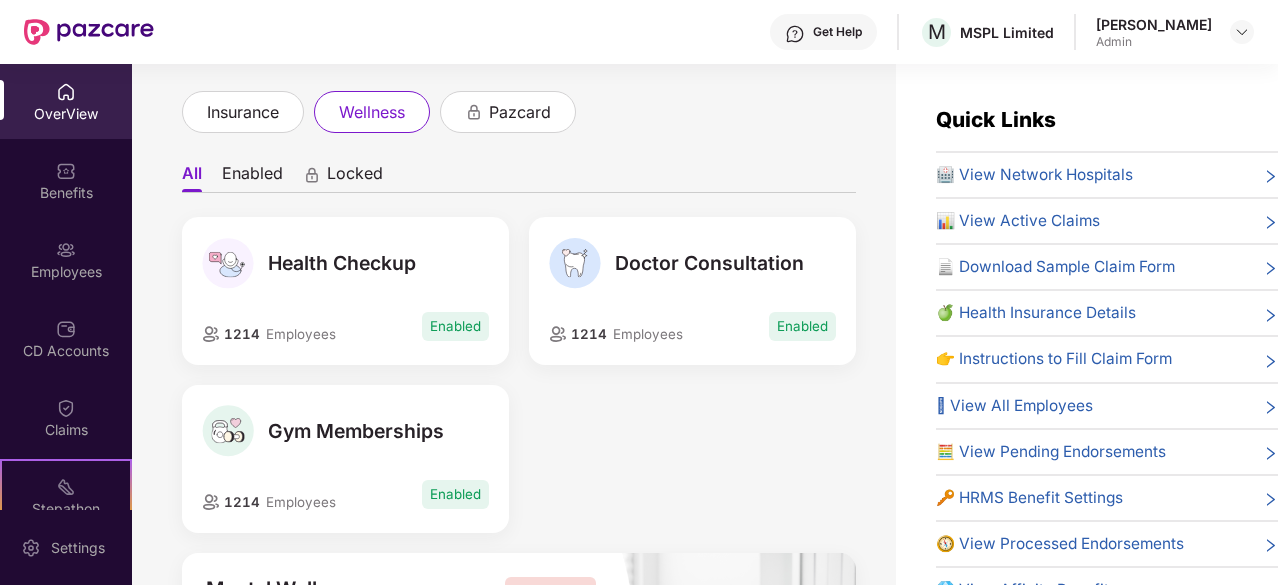 click on "Enabled" at bounding box center (802, 326) 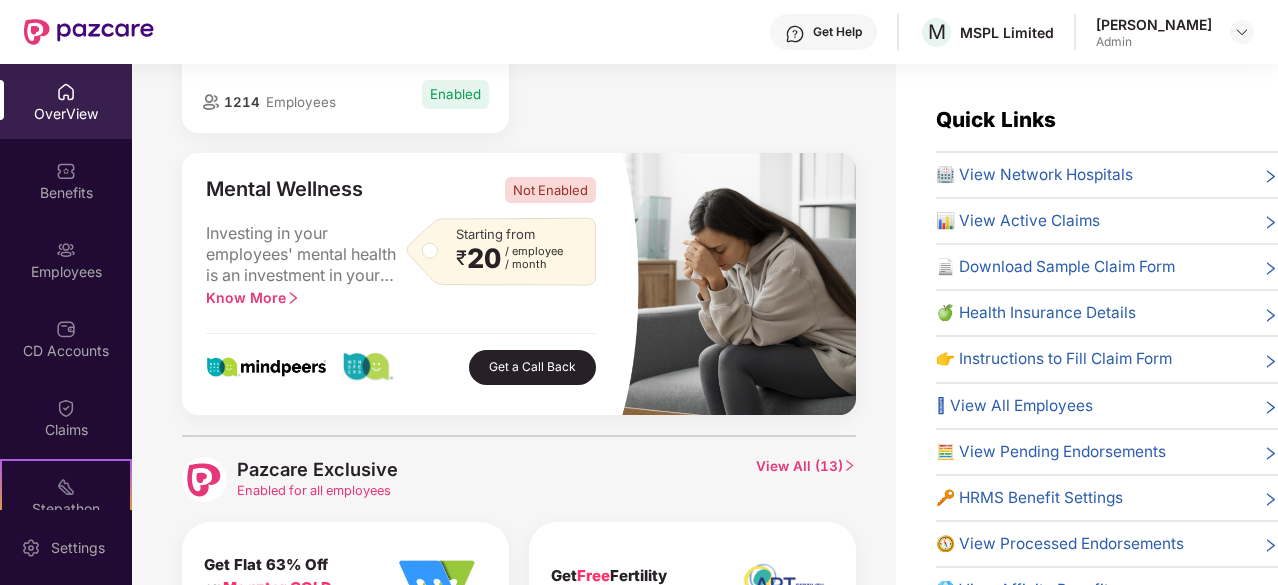 scroll, scrollTop: 928, scrollLeft: 0, axis: vertical 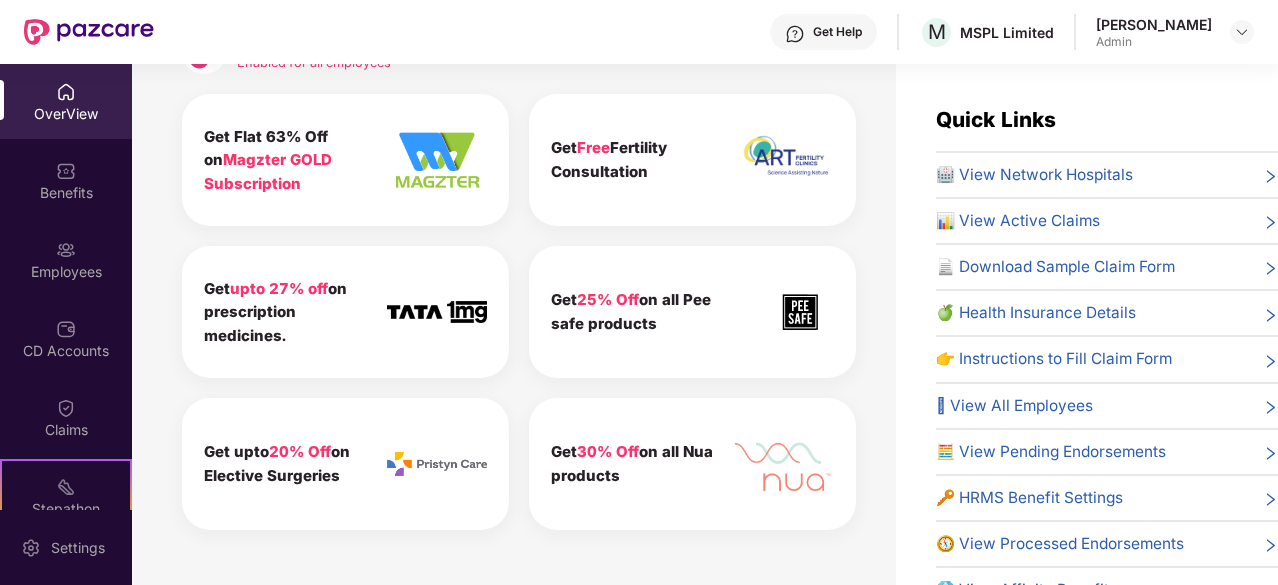 click at bounding box center (437, 312) 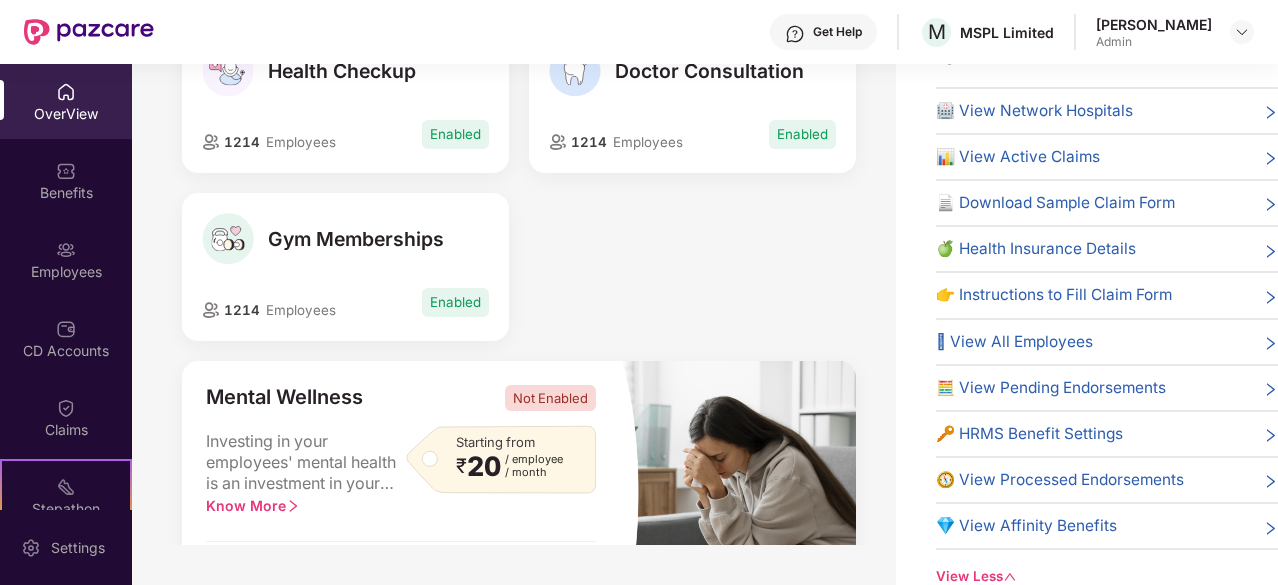 scroll, scrollTop: 0, scrollLeft: 0, axis: both 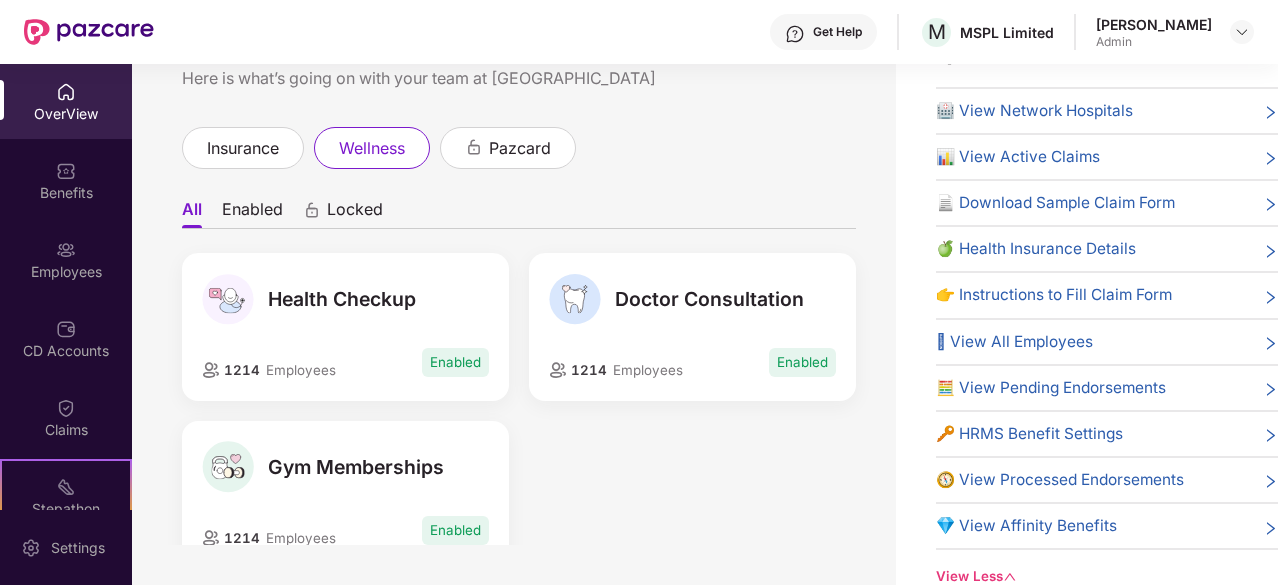 click on "Enabled" at bounding box center (252, 213) 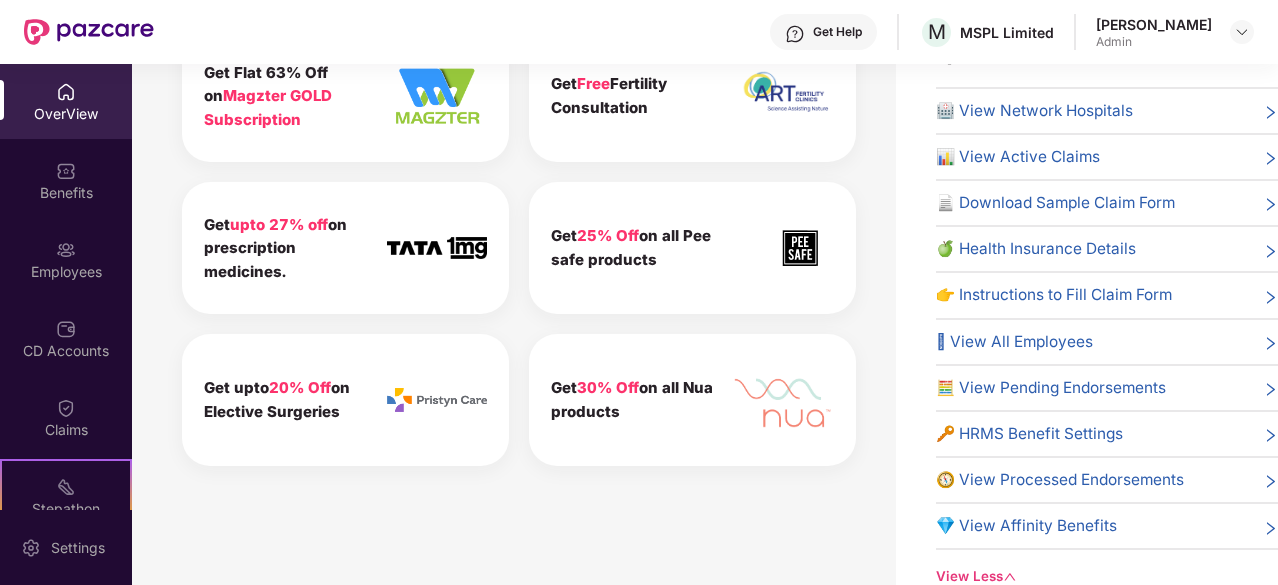 scroll, scrollTop: 0, scrollLeft: 0, axis: both 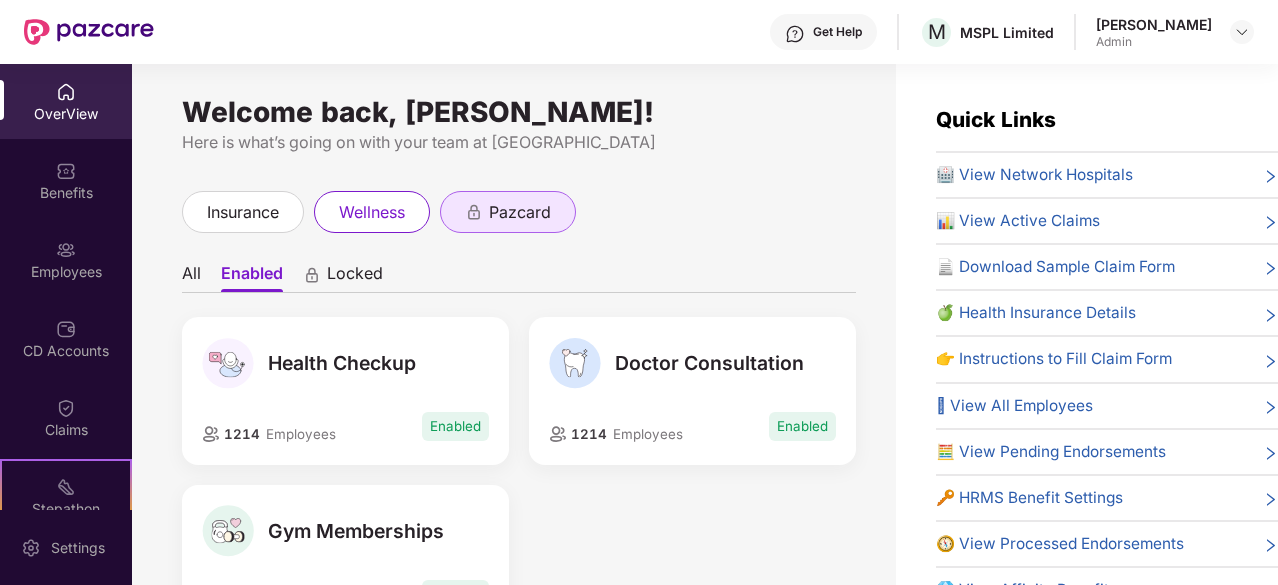 click on "pazcard" at bounding box center (520, 212) 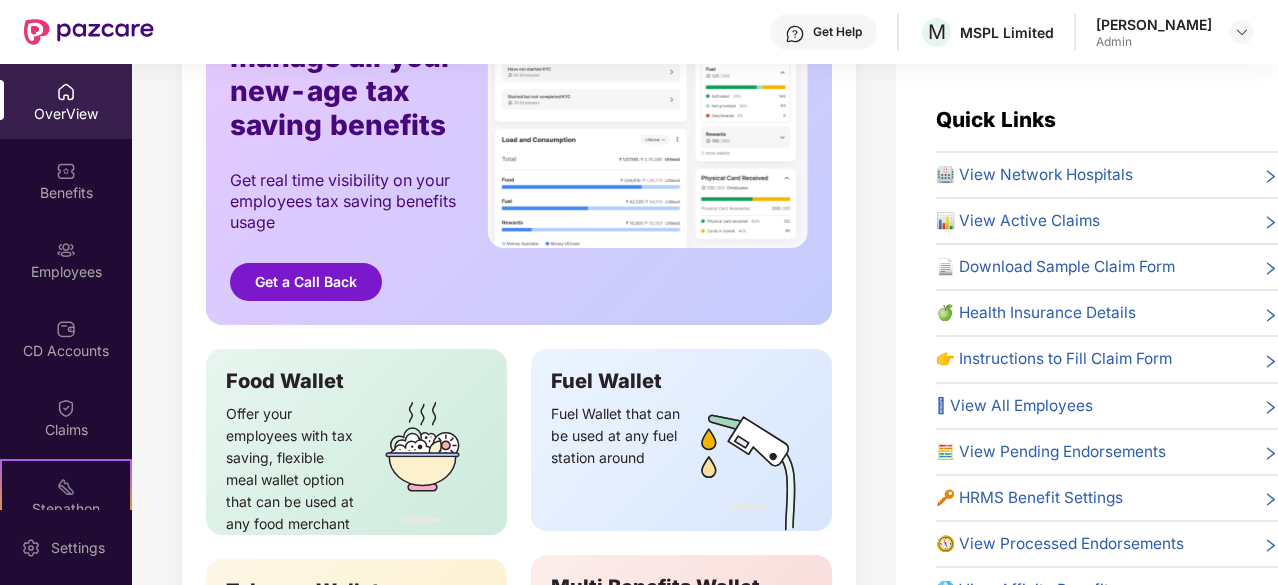 scroll, scrollTop: 623, scrollLeft: 0, axis: vertical 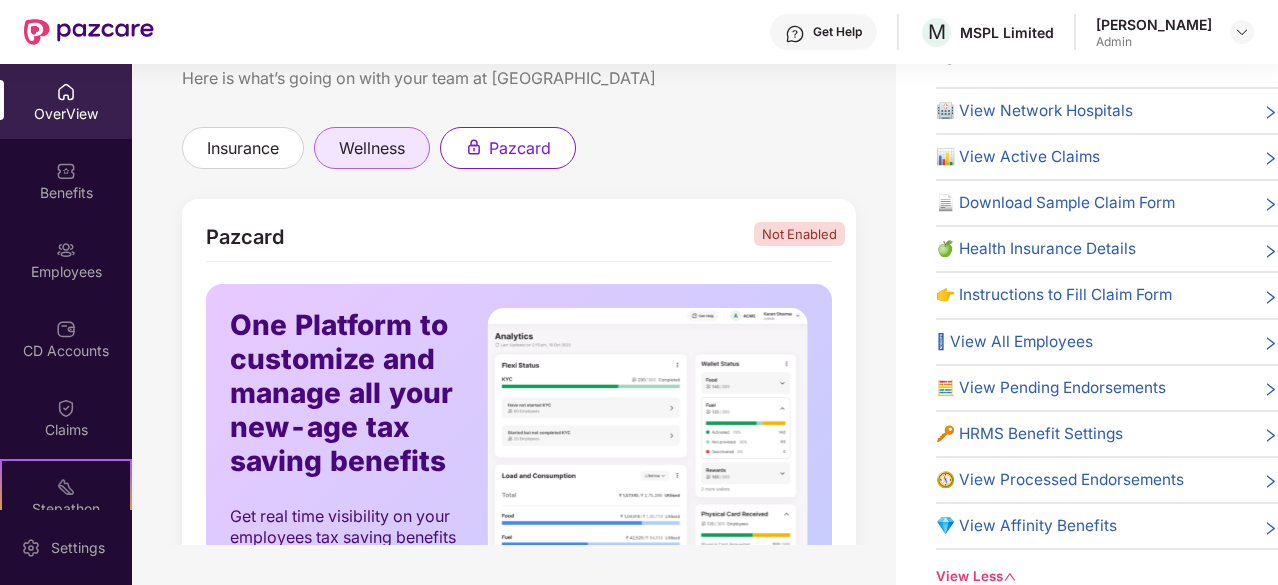click on "wellness" at bounding box center [372, 148] 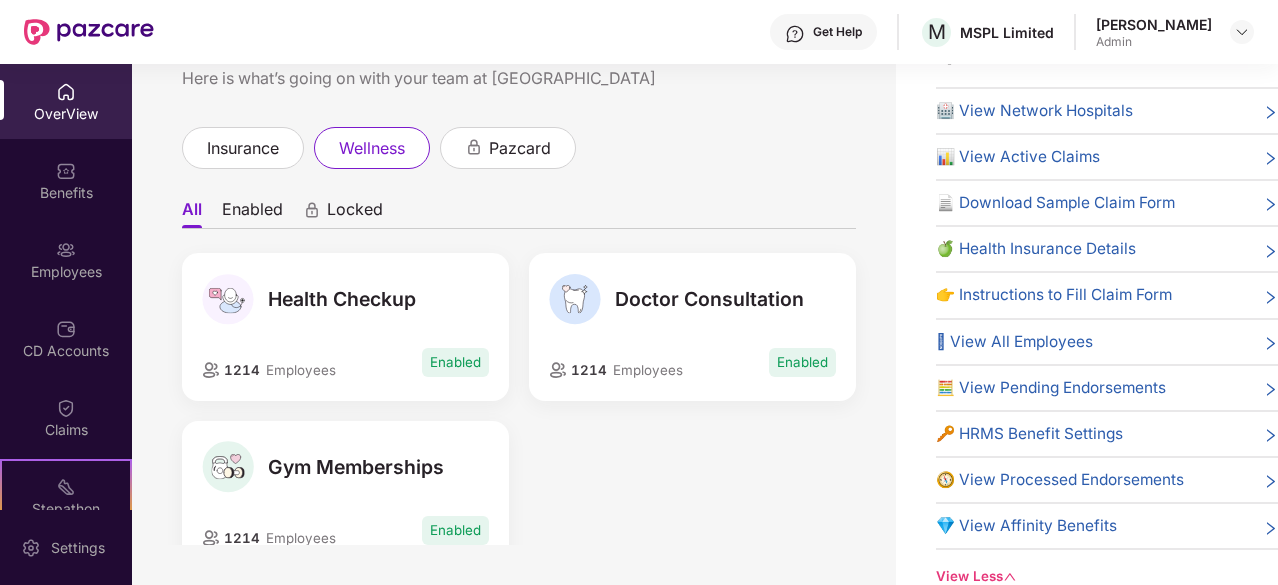 click on "🍏 Health Insurance Details" at bounding box center [1036, 249] 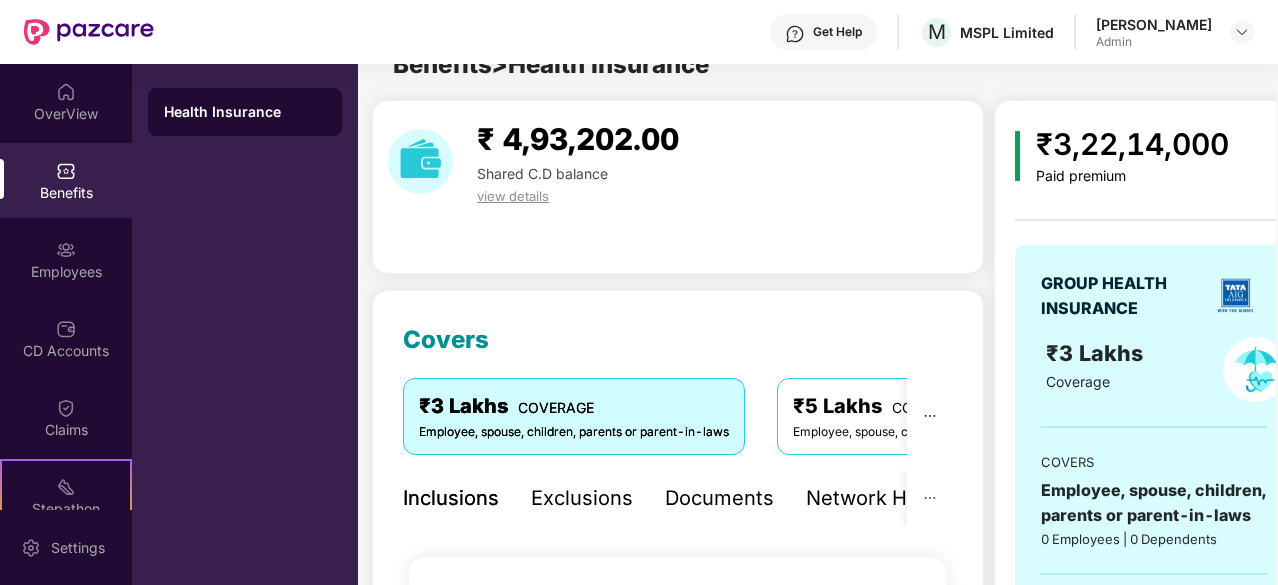 scroll, scrollTop: 64, scrollLeft: 0, axis: vertical 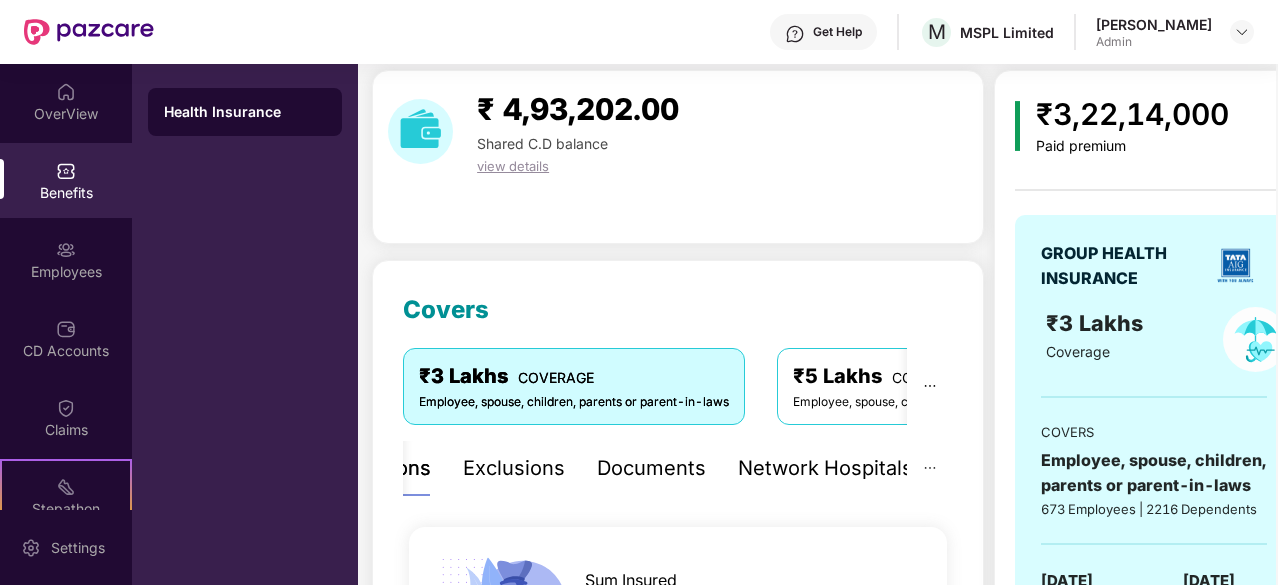click on "Health Insurance" at bounding box center [245, 112] 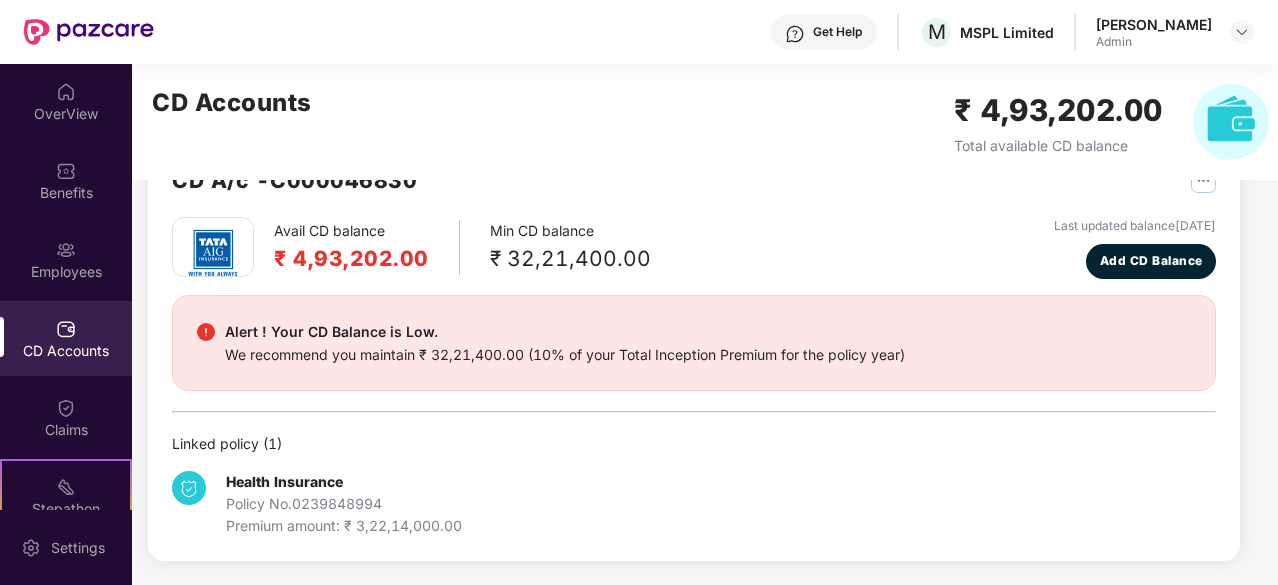 scroll, scrollTop: 62, scrollLeft: 0, axis: vertical 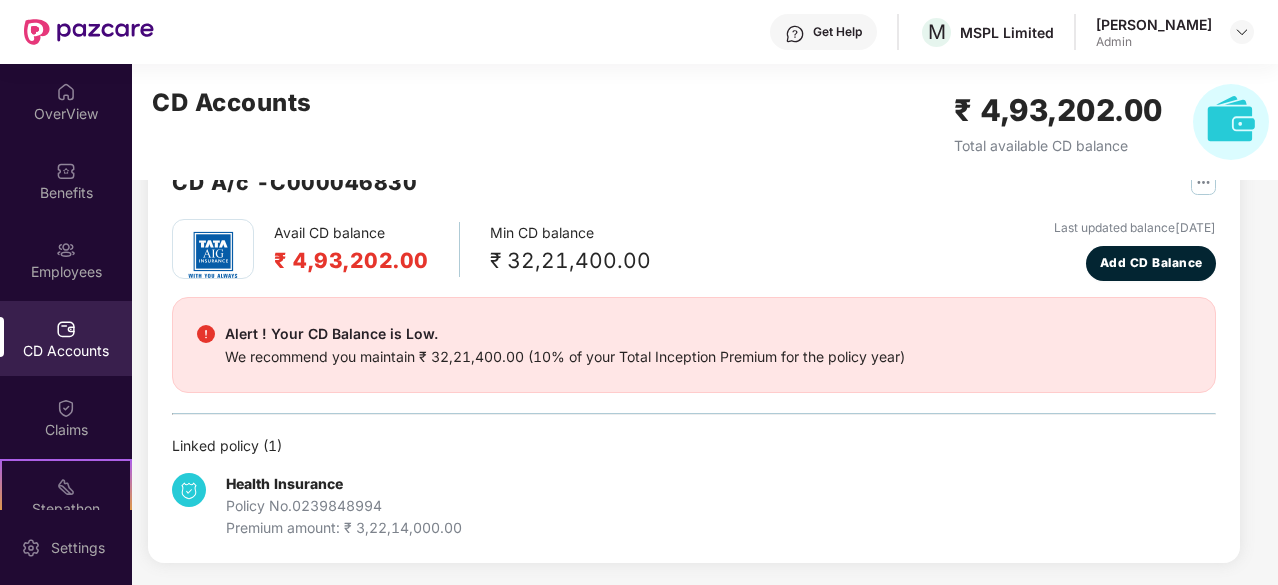 click on "Health Insurance Policy No.  0239848994 Premium amount: ₹ 3,22,14,000.00" at bounding box center [694, 498] 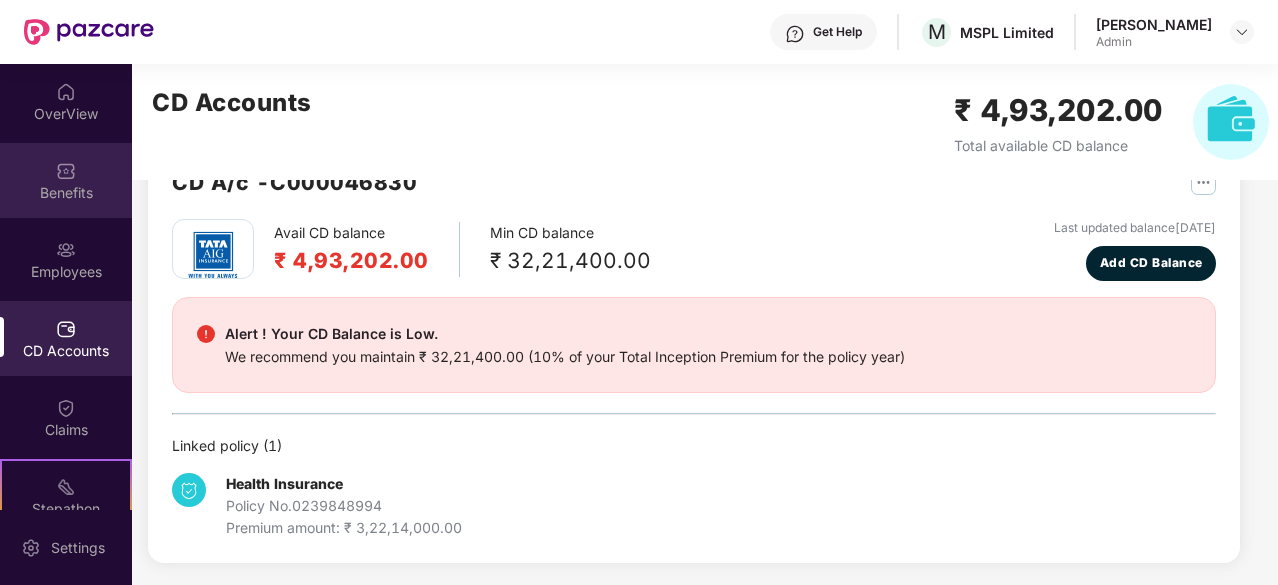 click on "Benefits" at bounding box center (66, 180) 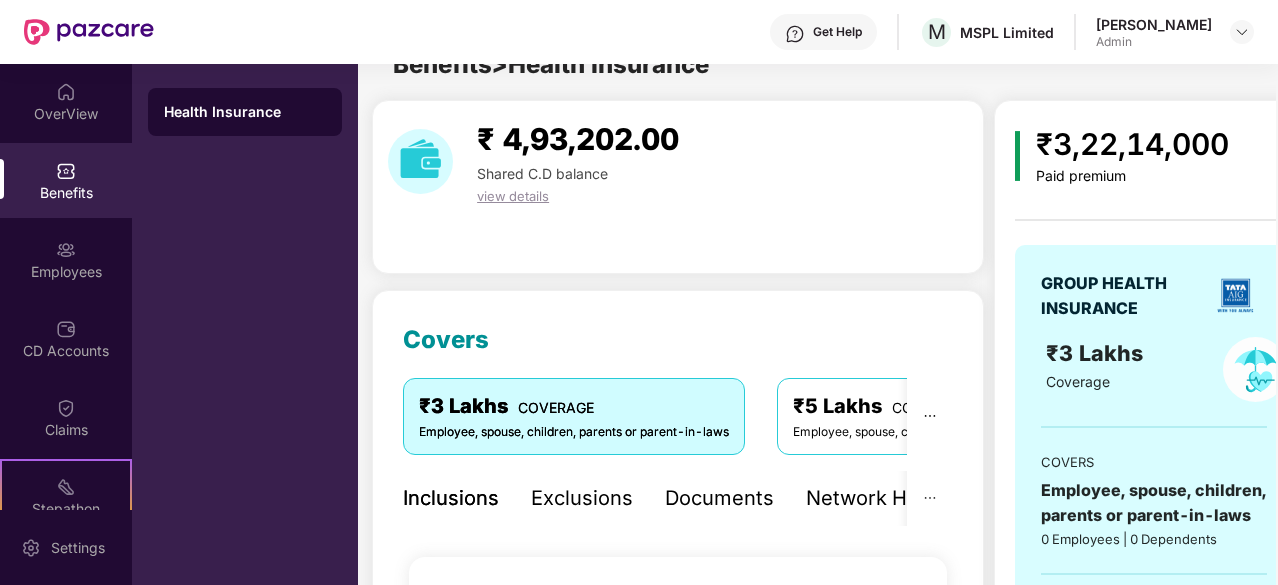 scroll, scrollTop: 64, scrollLeft: 0, axis: vertical 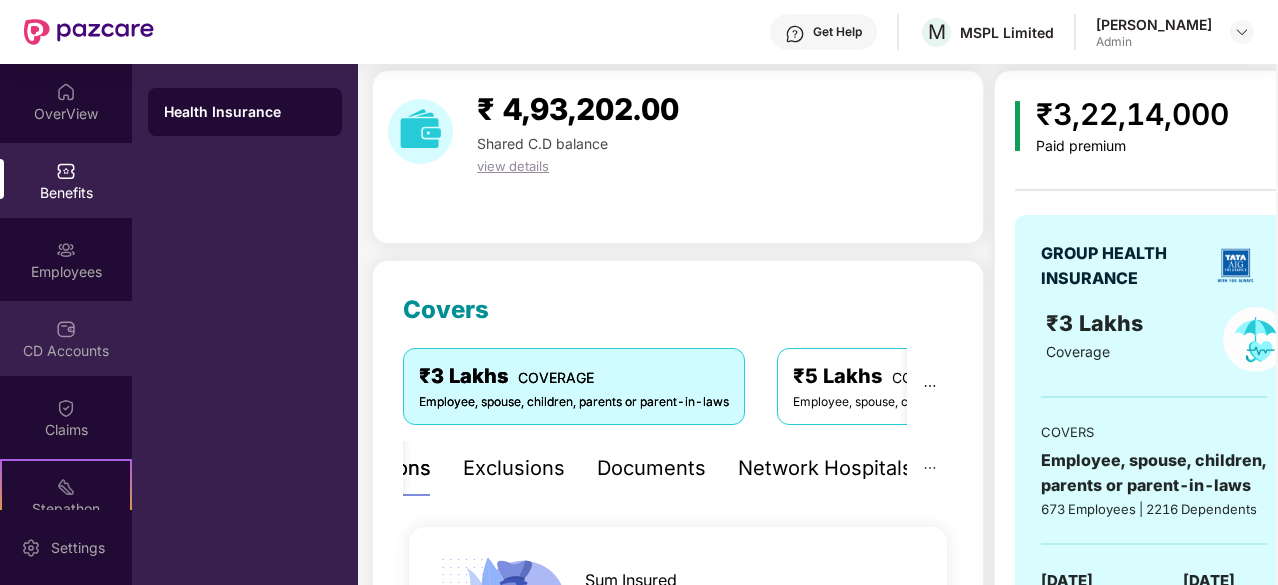 click on "CD Accounts" at bounding box center (66, 351) 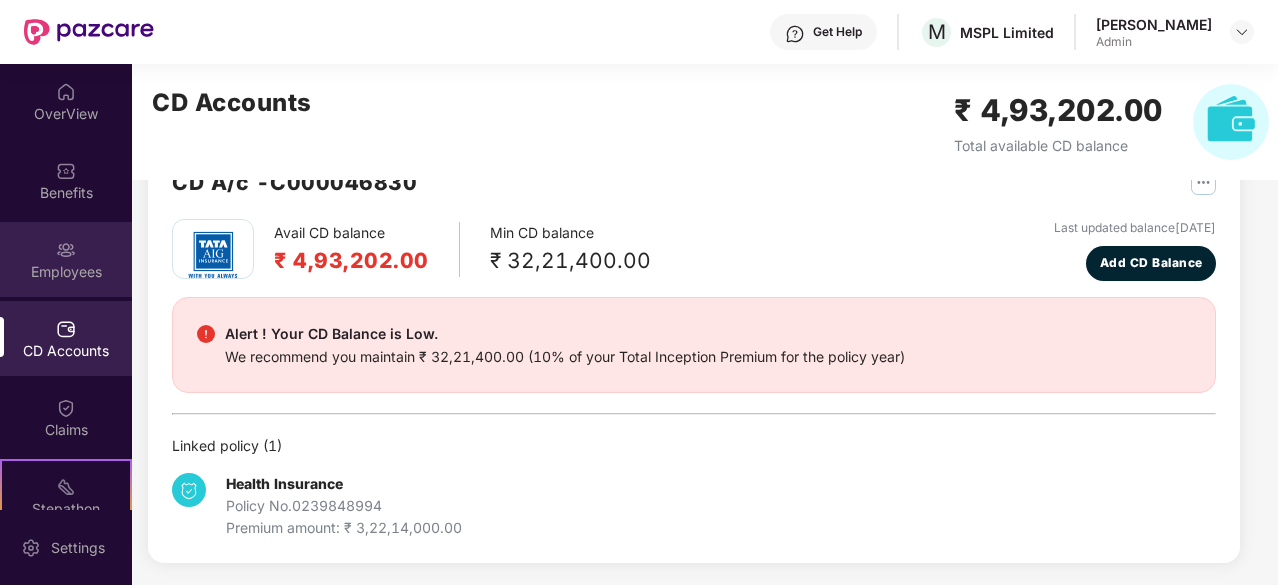 click at bounding box center [66, 250] 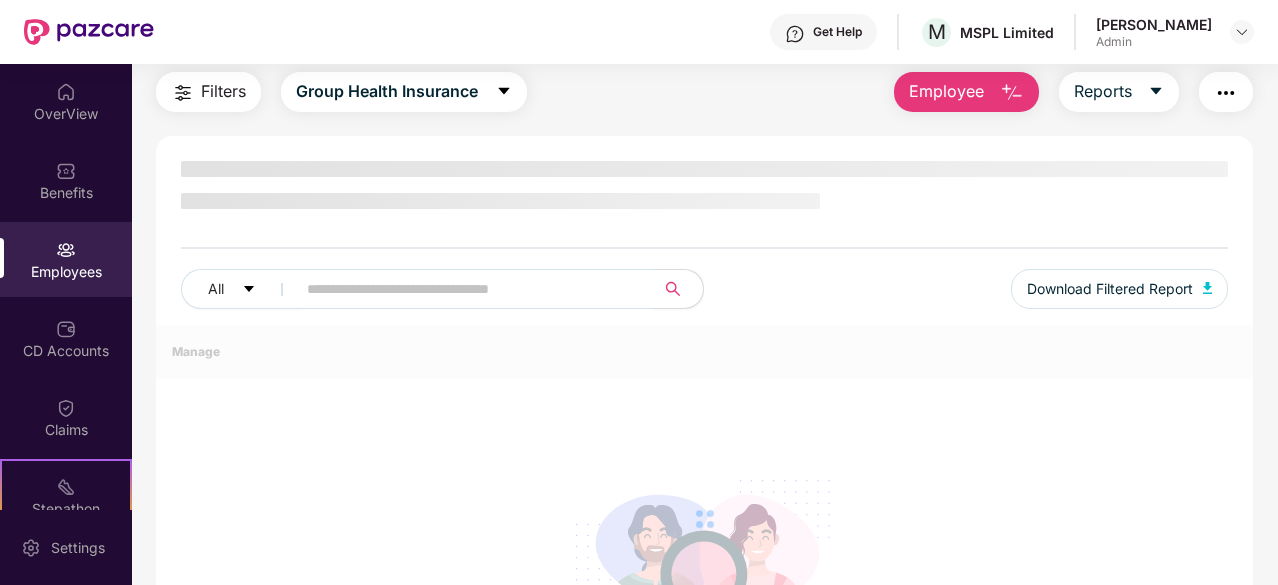scroll, scrollTop: 64, scrollLeft: 0, axis: vertical 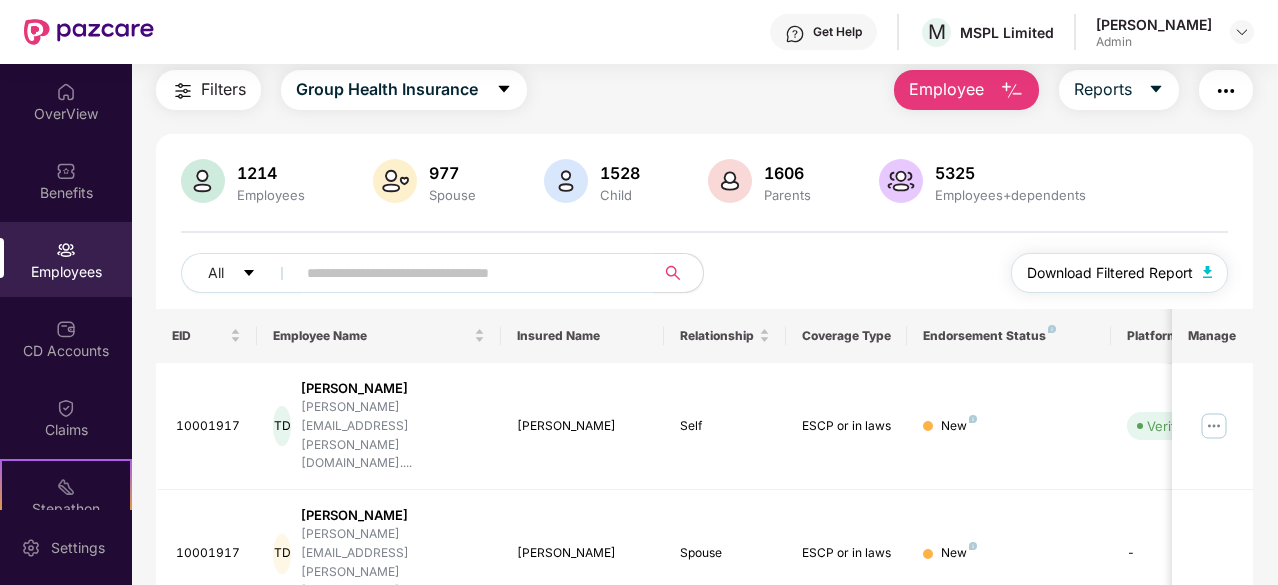 click on "Download Filtered Report" at bounding box center (1110, 273) 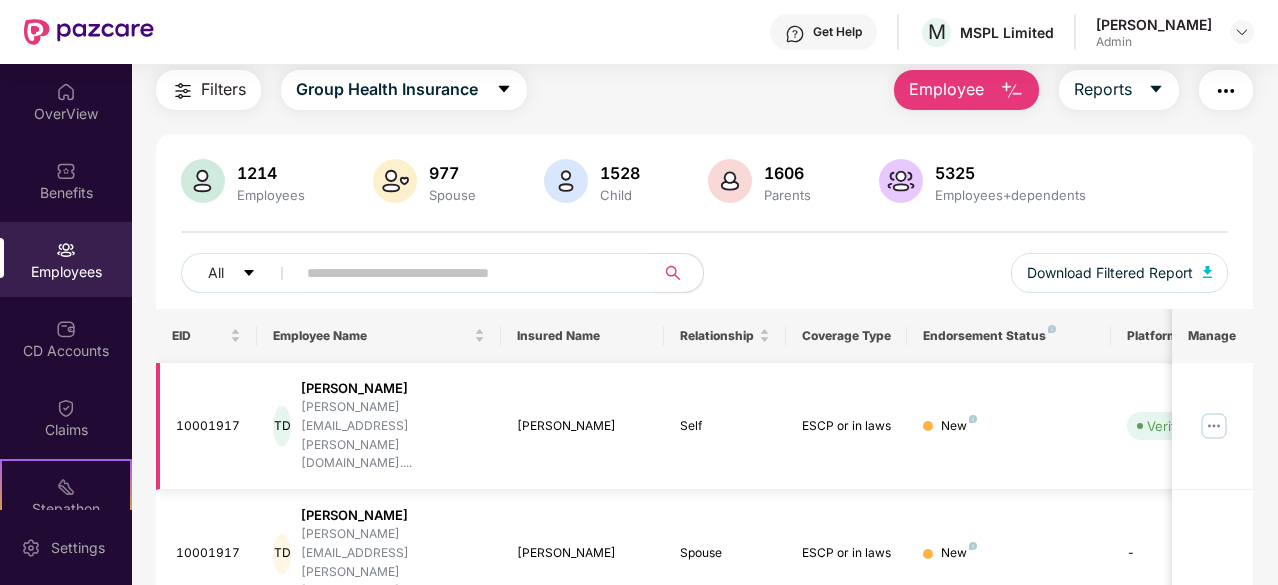 click on "Self" at bounding box center (725, 426) 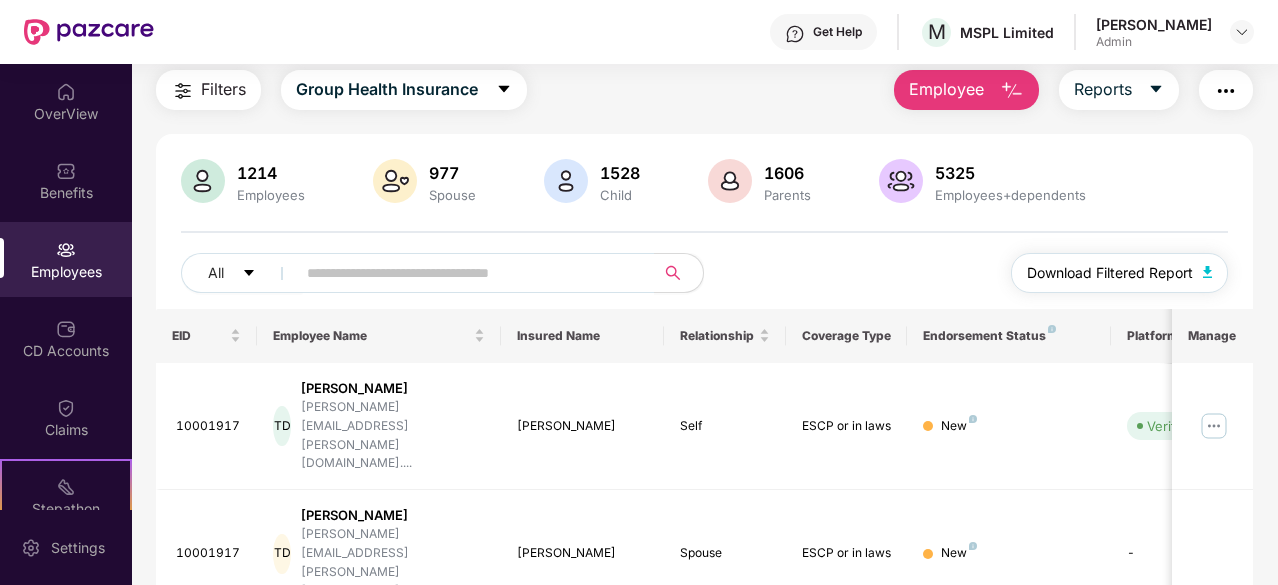 click on "Download Filtered Report" at bounding box center (1110, 273) 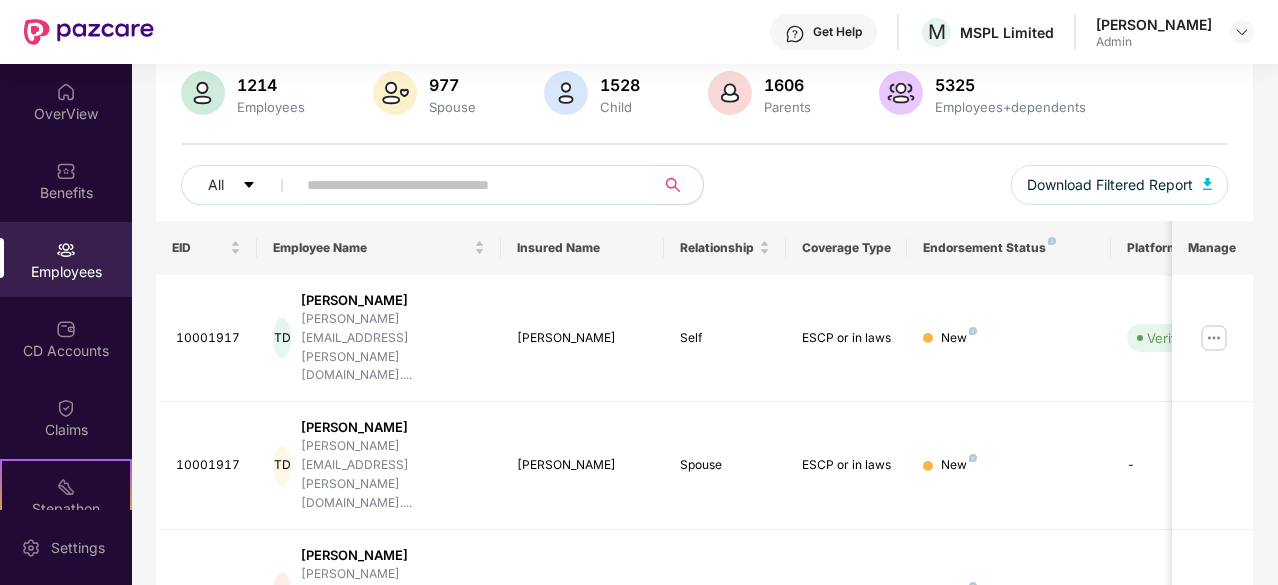 scroll, scrollTop: 139, scrollLeft: 0, axis: vertical 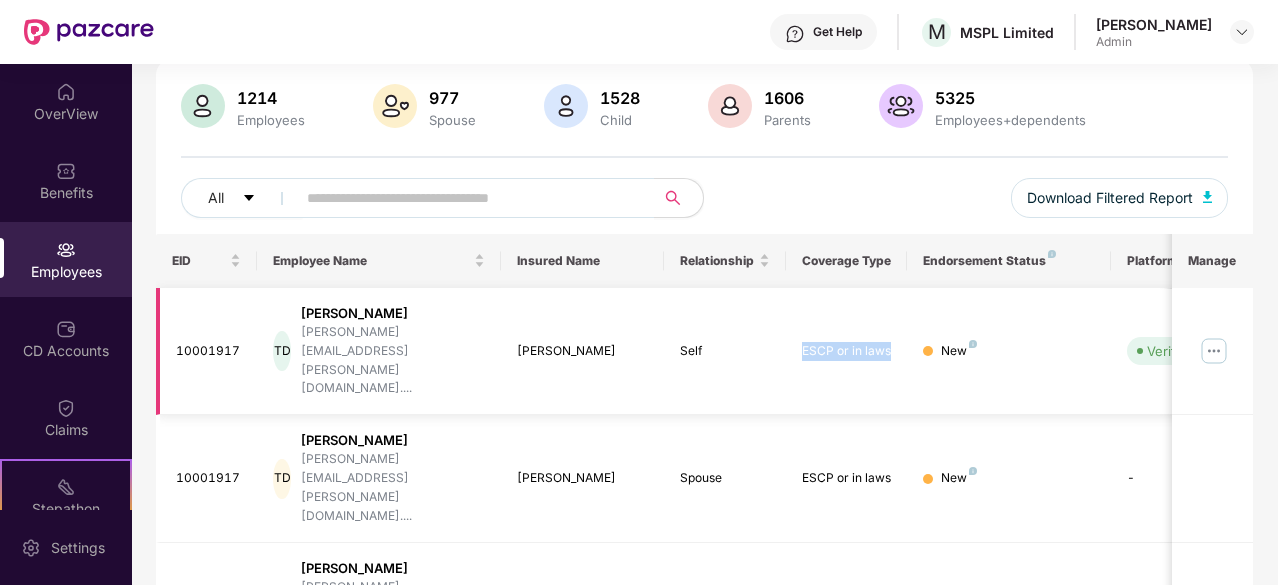 drag, startPoint x: 800, startPoint y: 327, endPoint x: 939, endPoint y: 323, distance: 139.05754 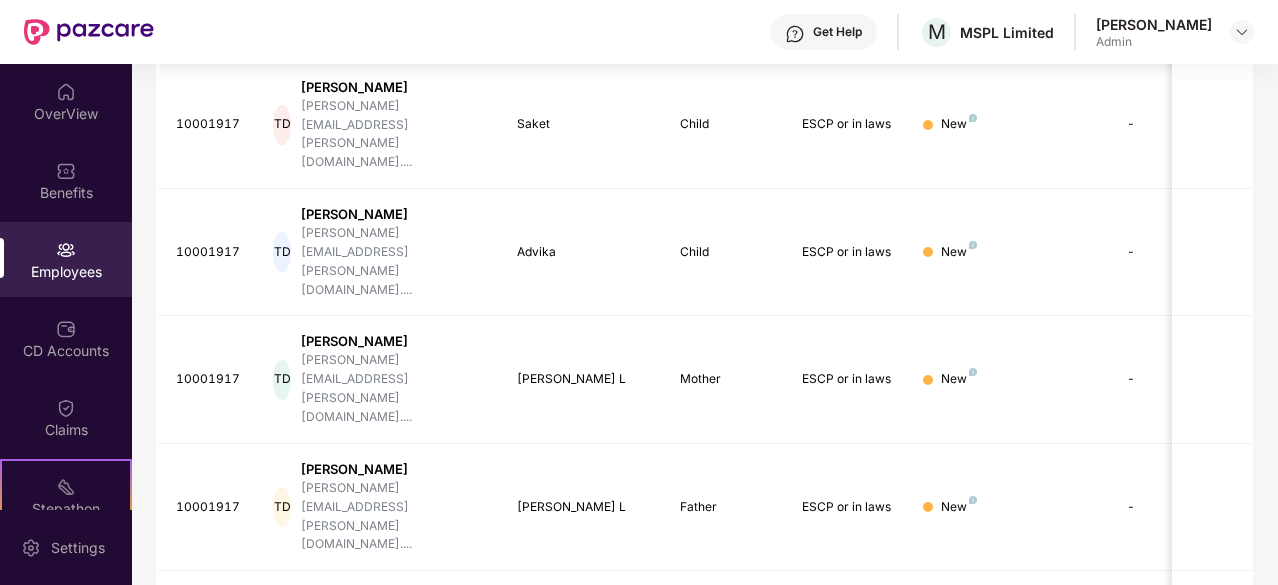 scroll, scrollTop: 639, scrollLeft: 0, axis: vertical 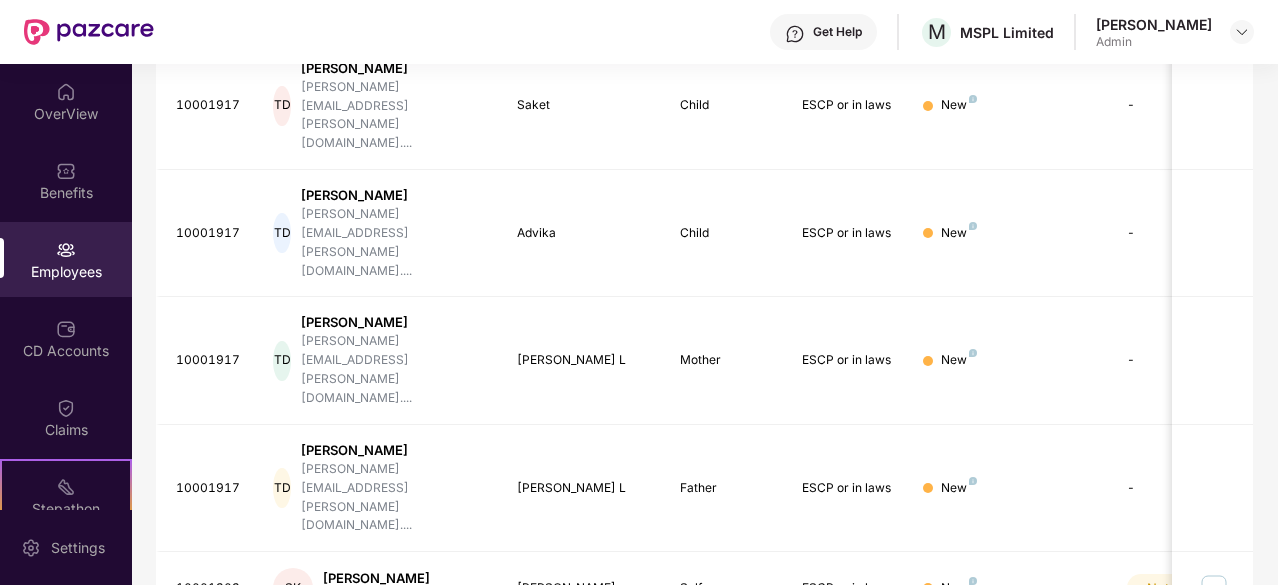 click on "2" at bounding box center (1030, 879) 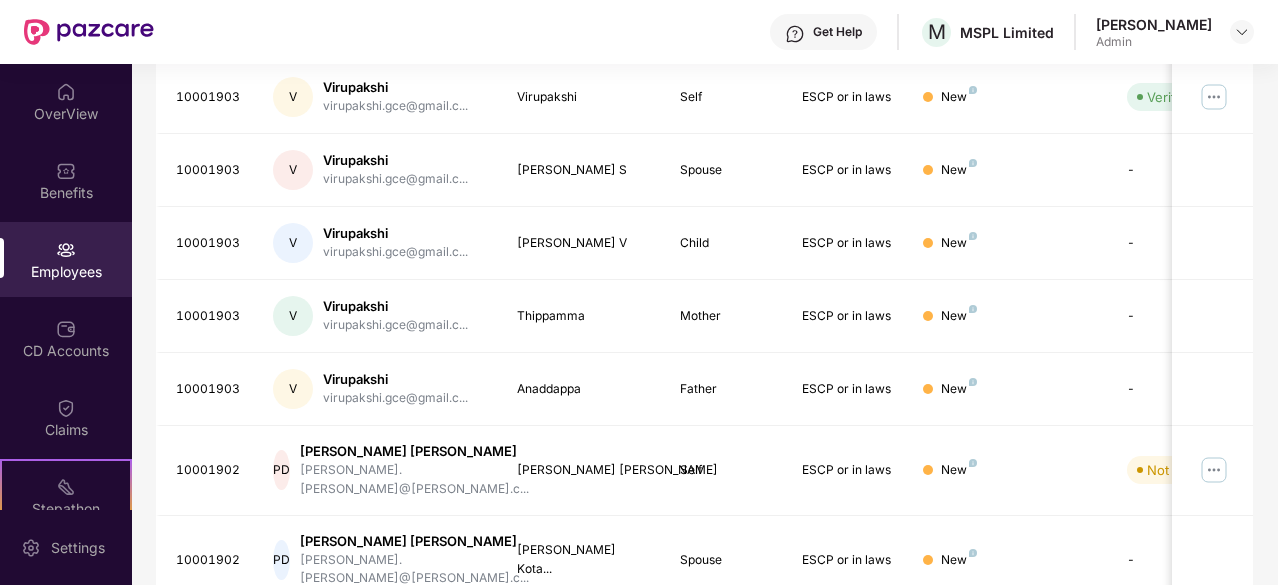 scroll, scrollTop: 0, scrollLeft: 0, axis: both 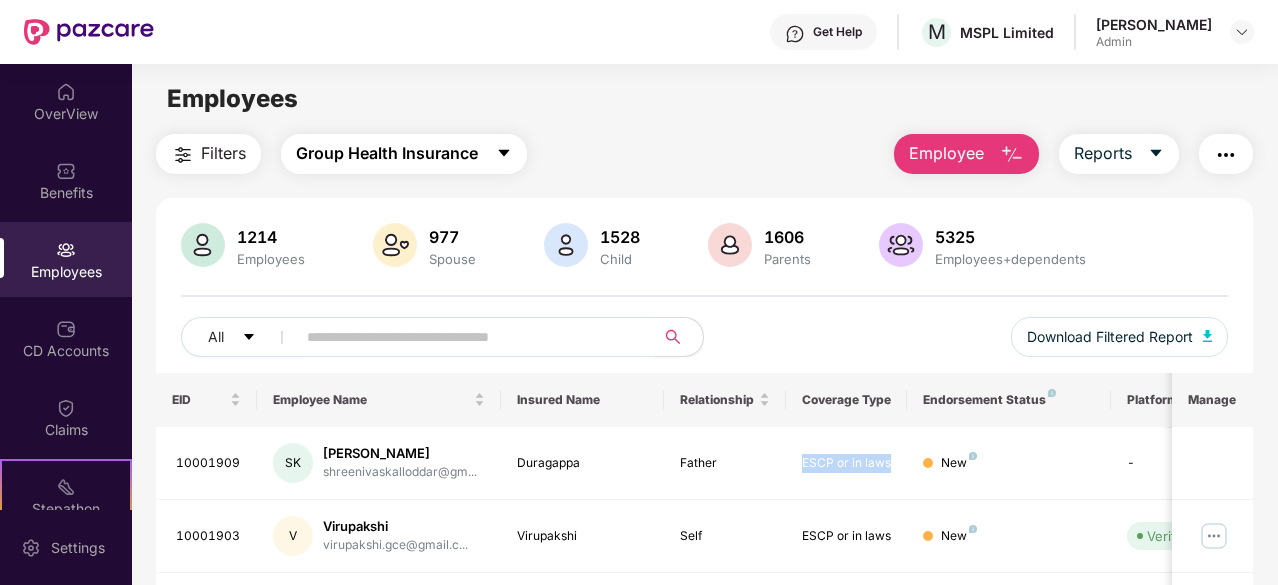 click on "Group Health Insurance" at bounding box center (387, 153) 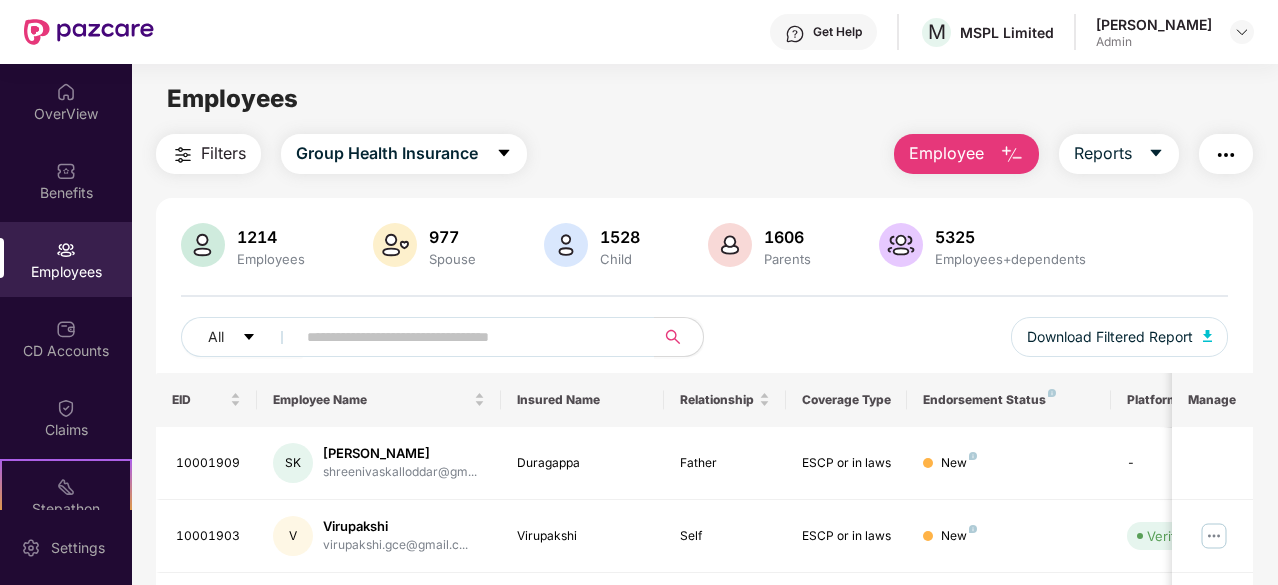 click on "Filters Group Health Insurance Employee  Reports" at bounding box center (704, 154) 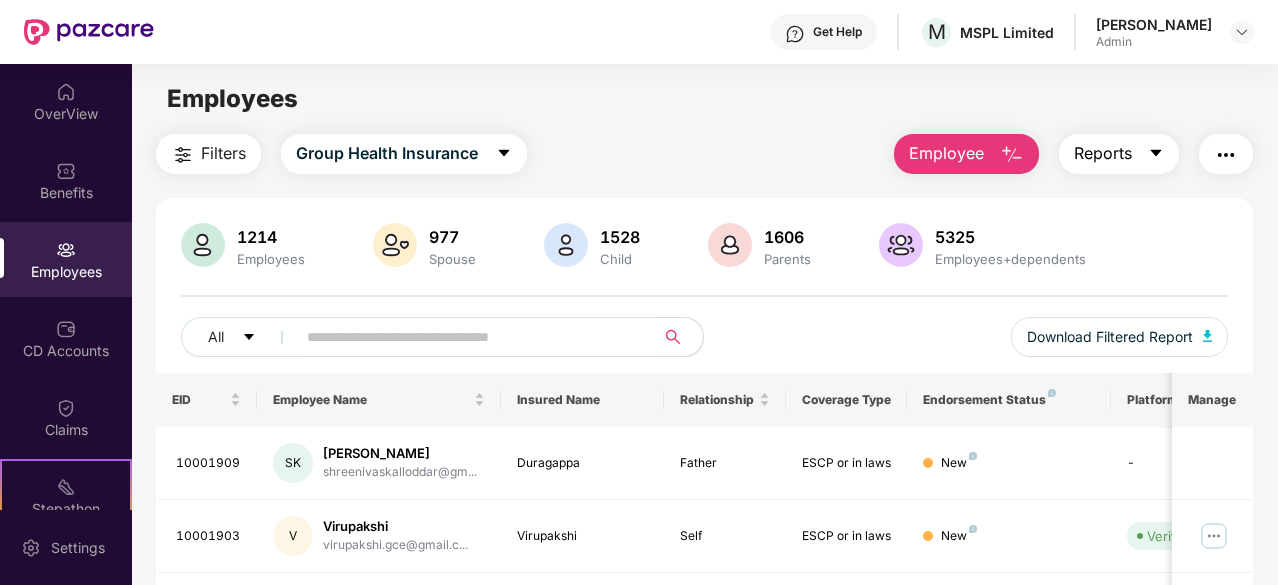 click on "Reports" at bounding box center (1103, 153) 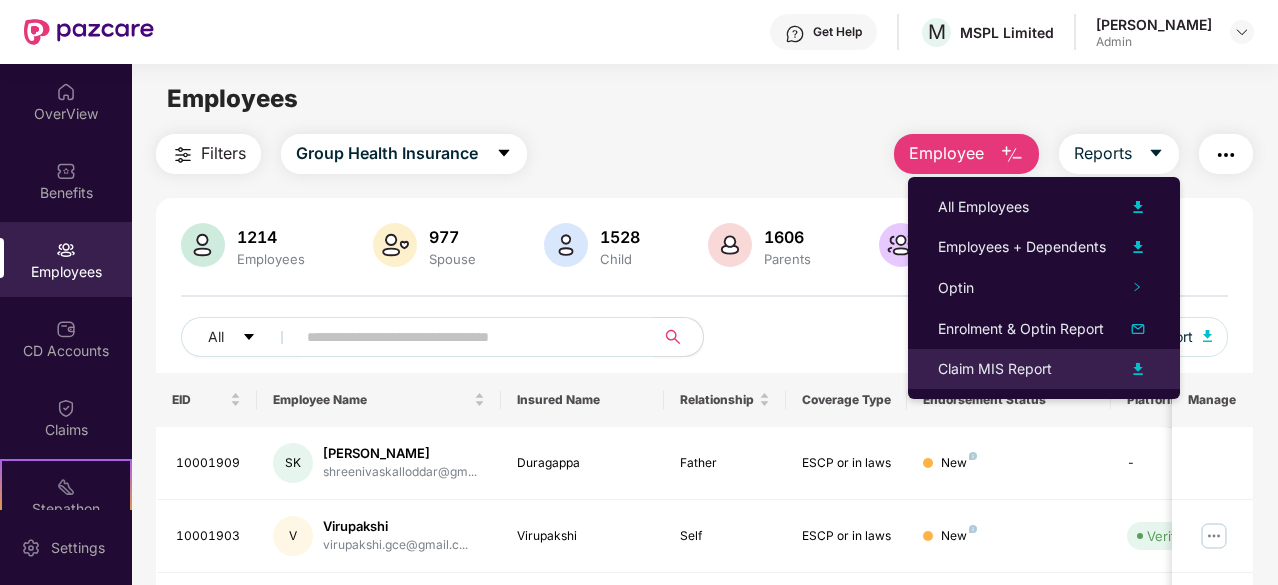 click on "Claim MIS Report" at bounding box center (995, 369) 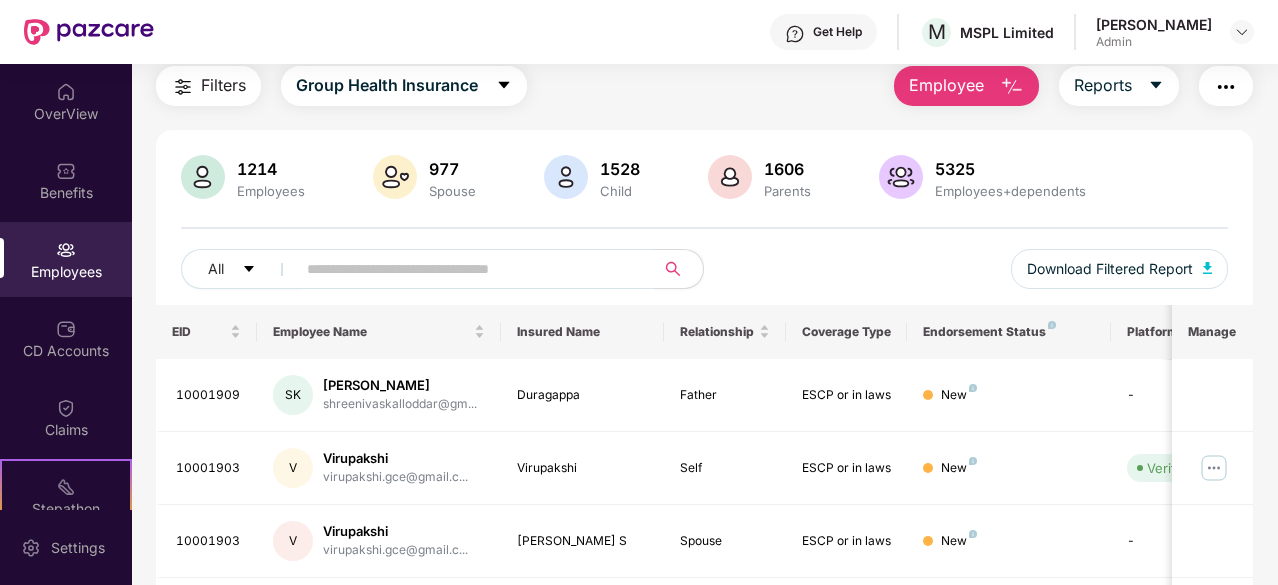 scroll, scrollTop: 0, scrollLeft: 0, axis: both 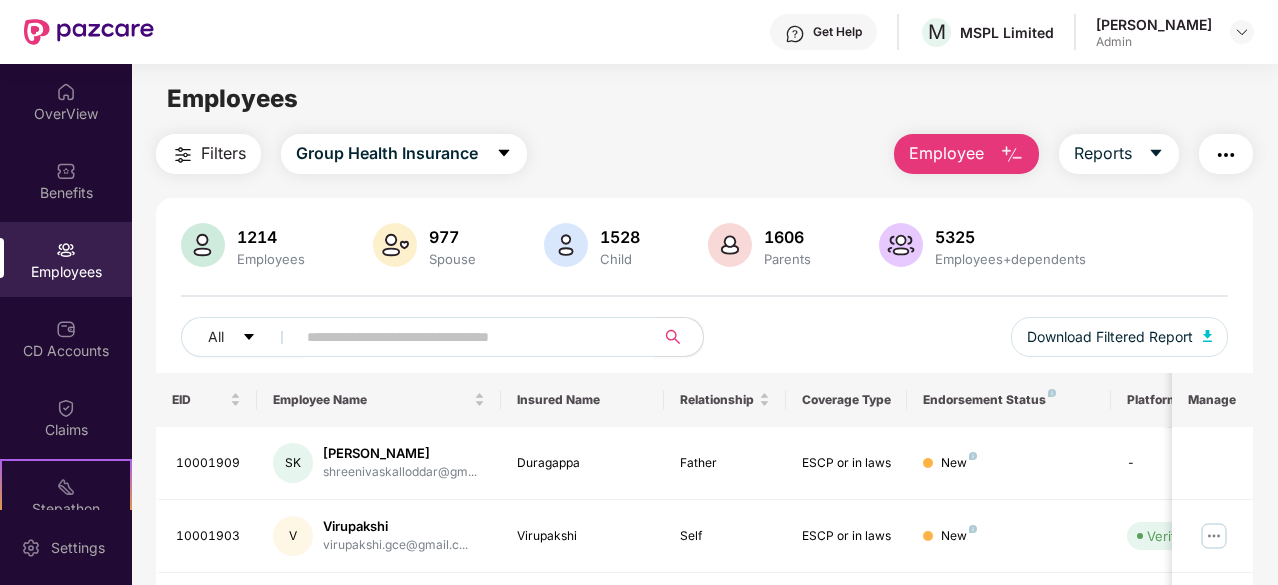 click at bounding box center (467, 337) 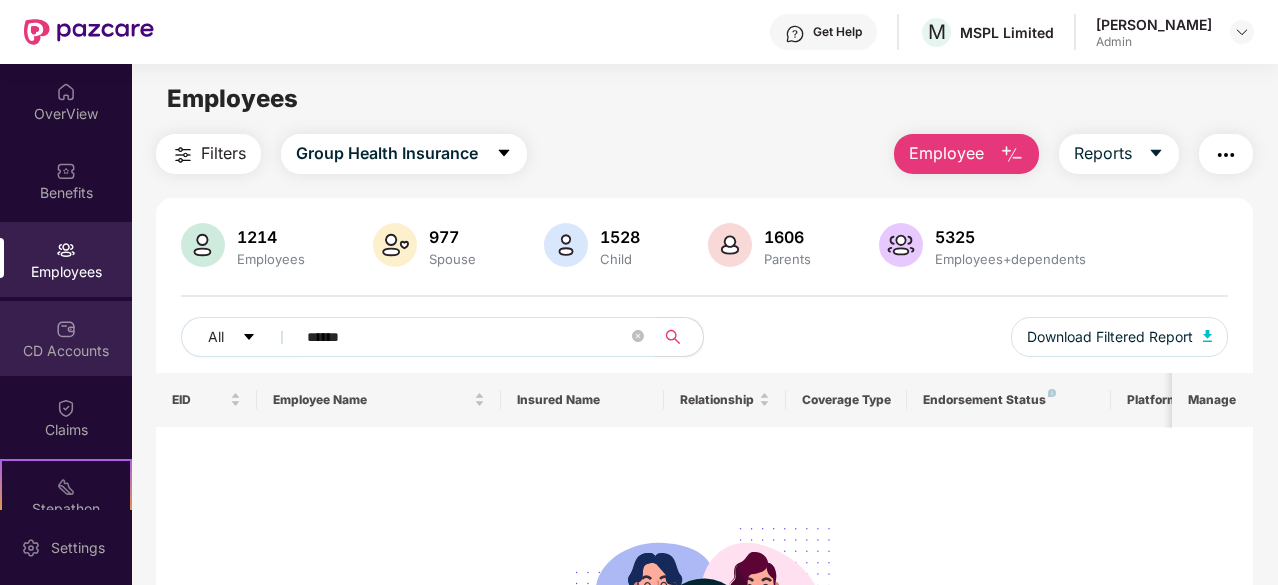 drag, startPoint x: 330, startPoint y: 348, endPoint x: 120, endPoint y: 359, distance: 210.2879 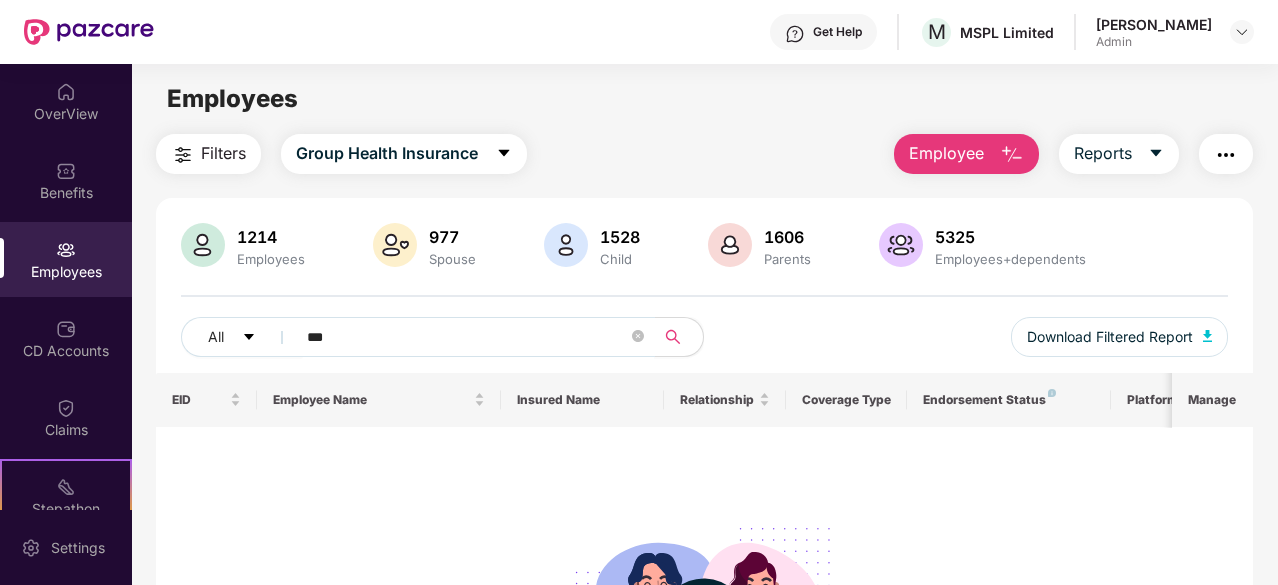 type on "***" 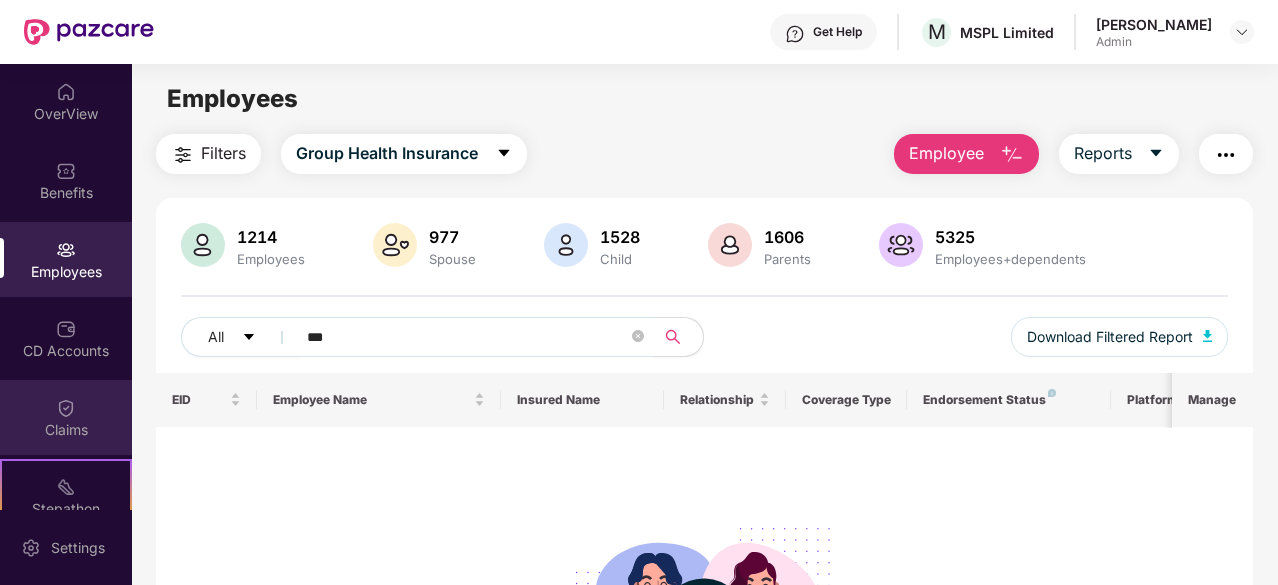 click at bounding box center [66, 408] 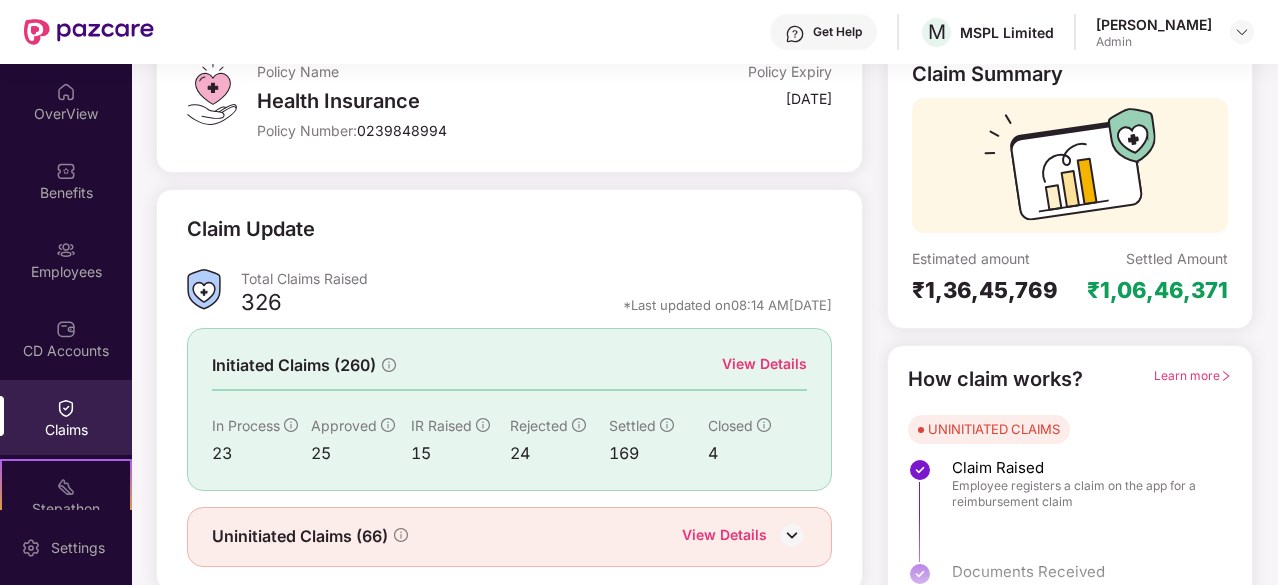 scroll, scrollTop: 196, scrollLeft: 0, axis: vertical 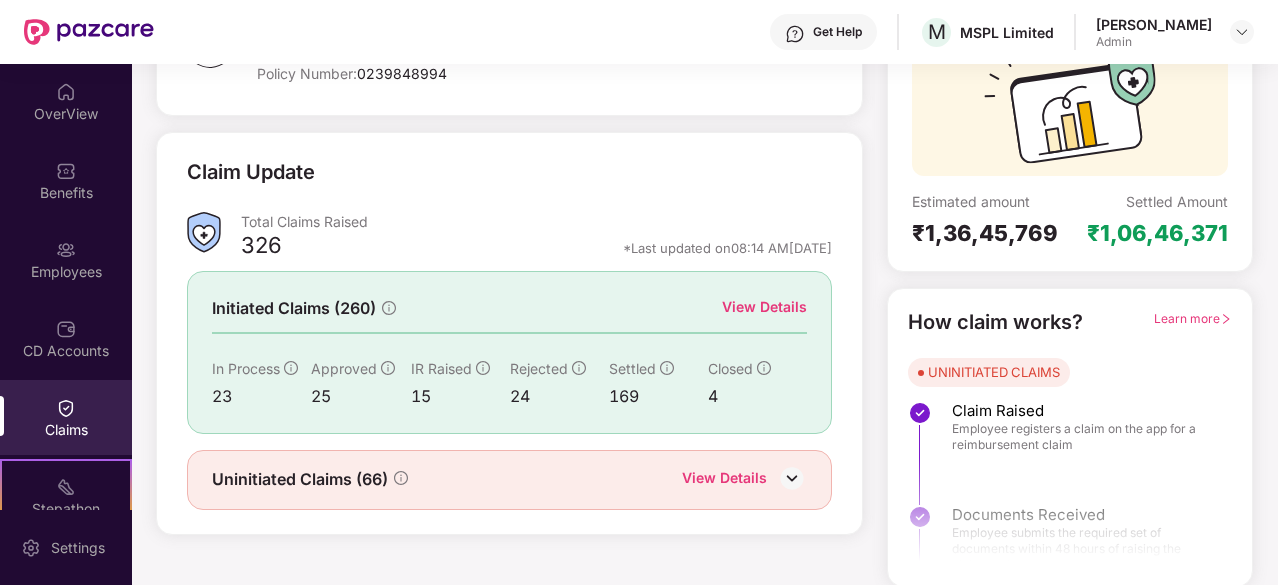 click on "View Details" at bounding box center (724, 480) 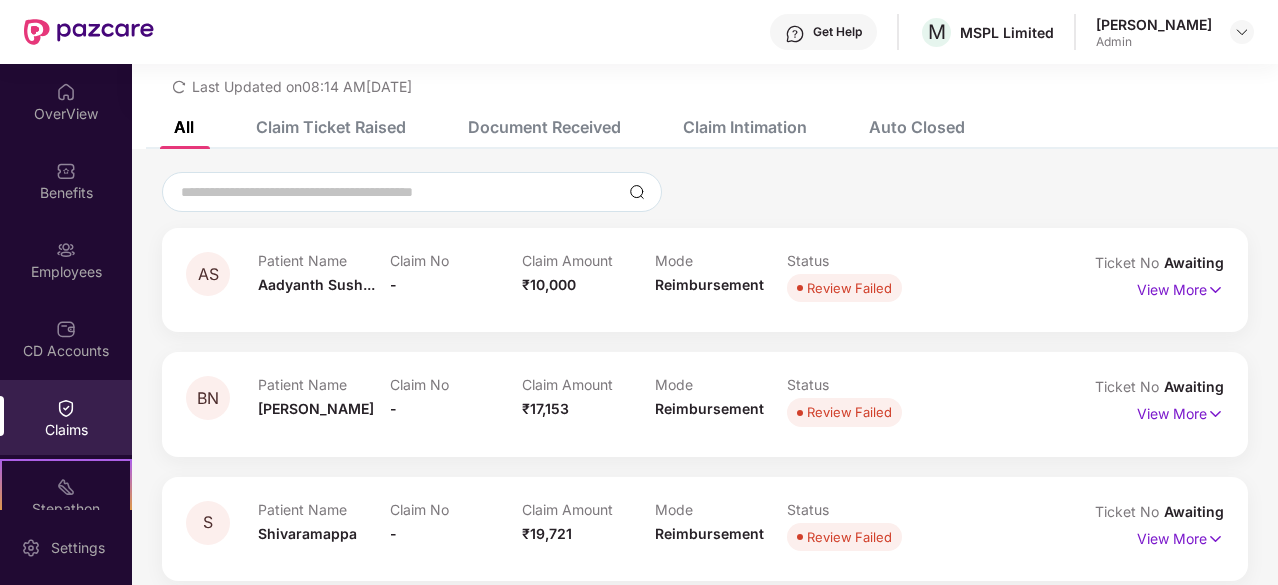 scroll, scrollTop: 0, scrollLeft: 0, axis: both 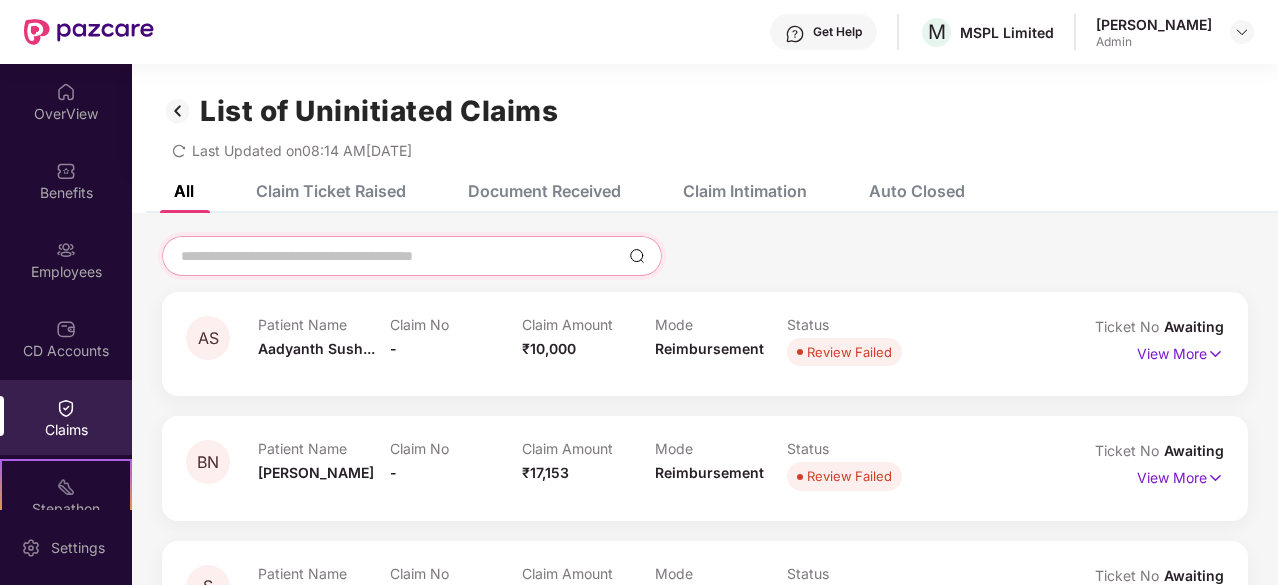 click at bounding box center [400, 256] 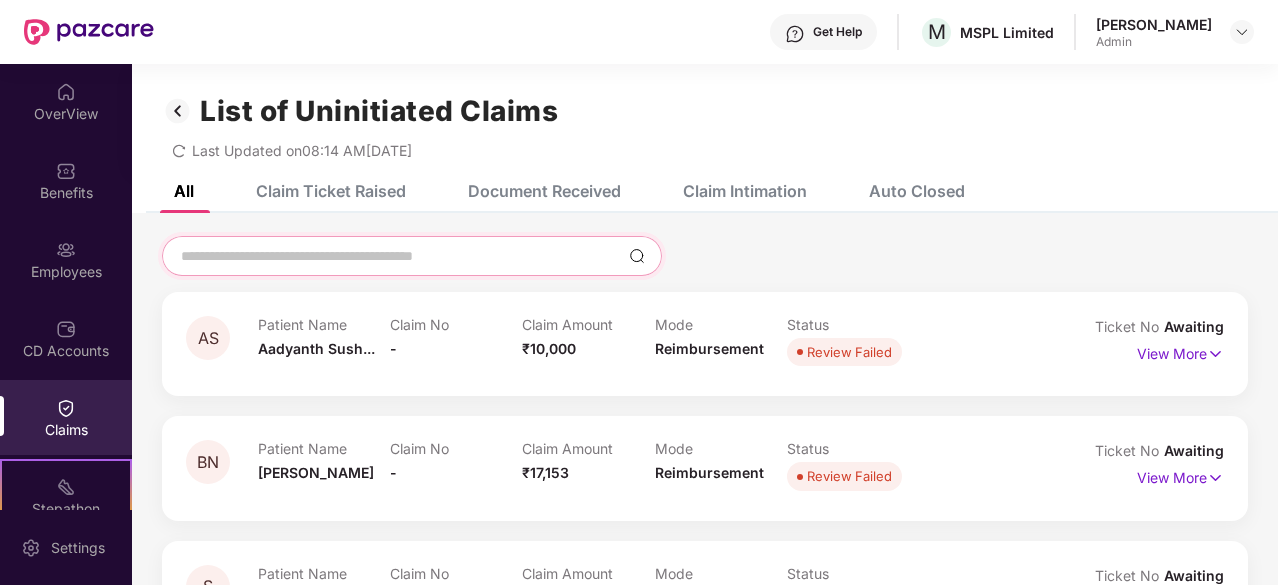 paste on "********" 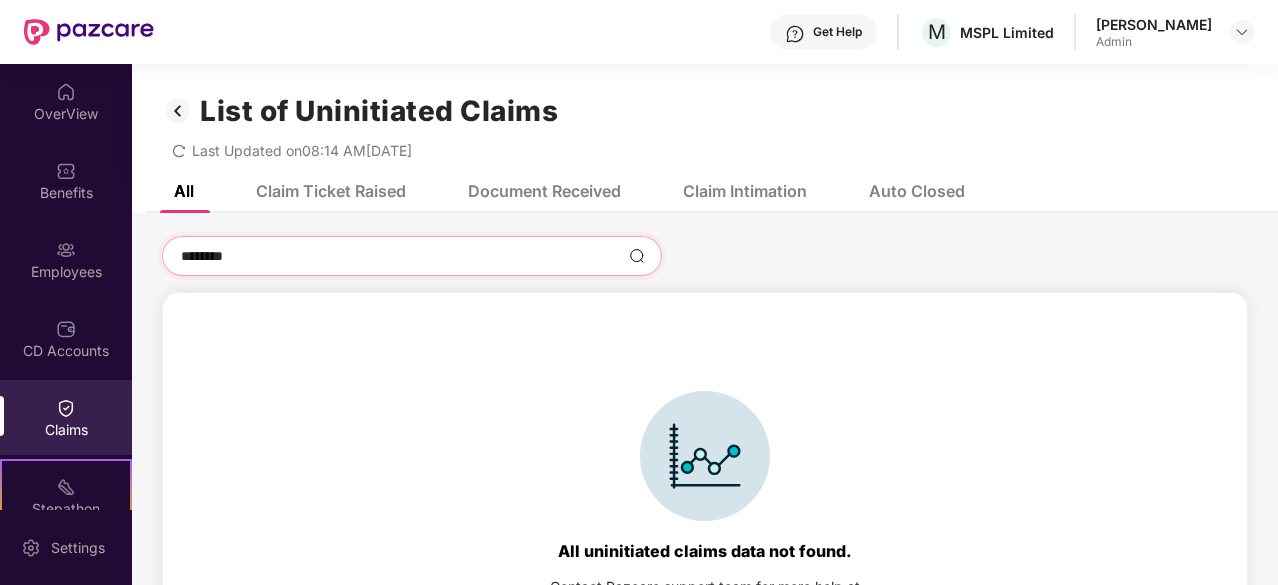 type on "********" 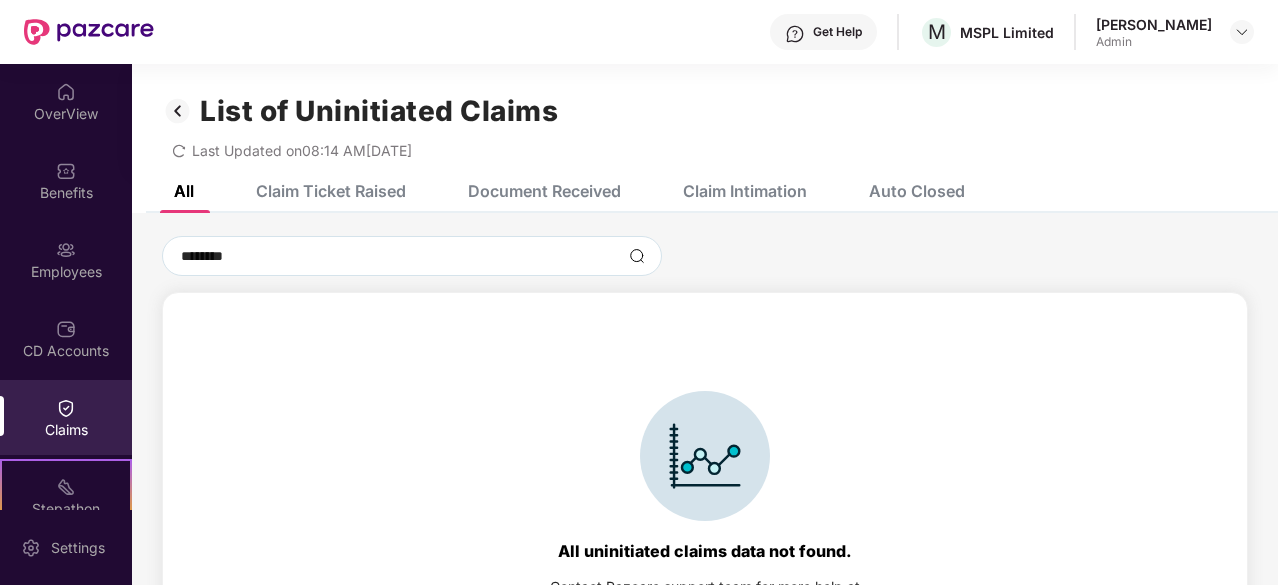 click on "Claim Intimation" at bounding box center [745, 191] 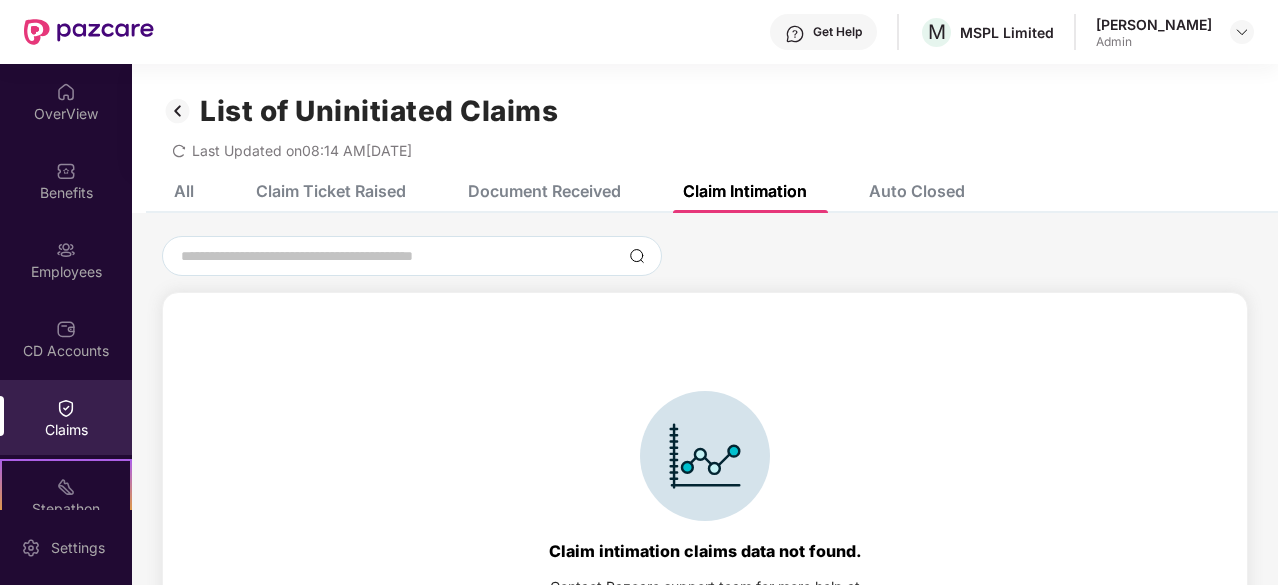 click on "Document Received" at bounding box center [544, 191] 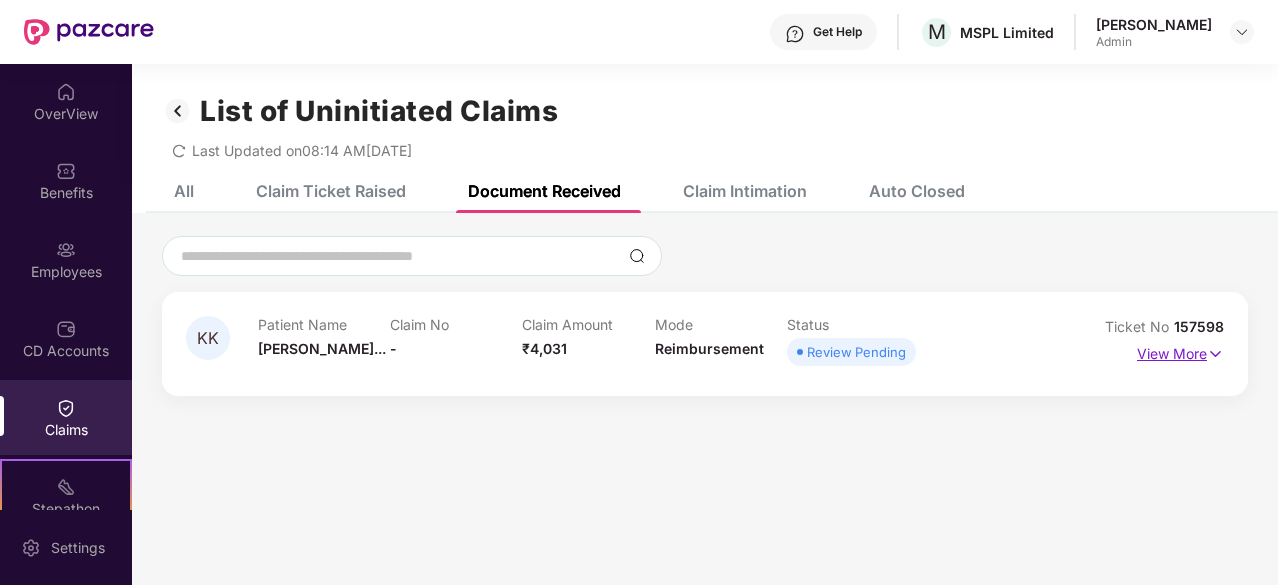 click on "View More" at bounding box center [1180, 351] 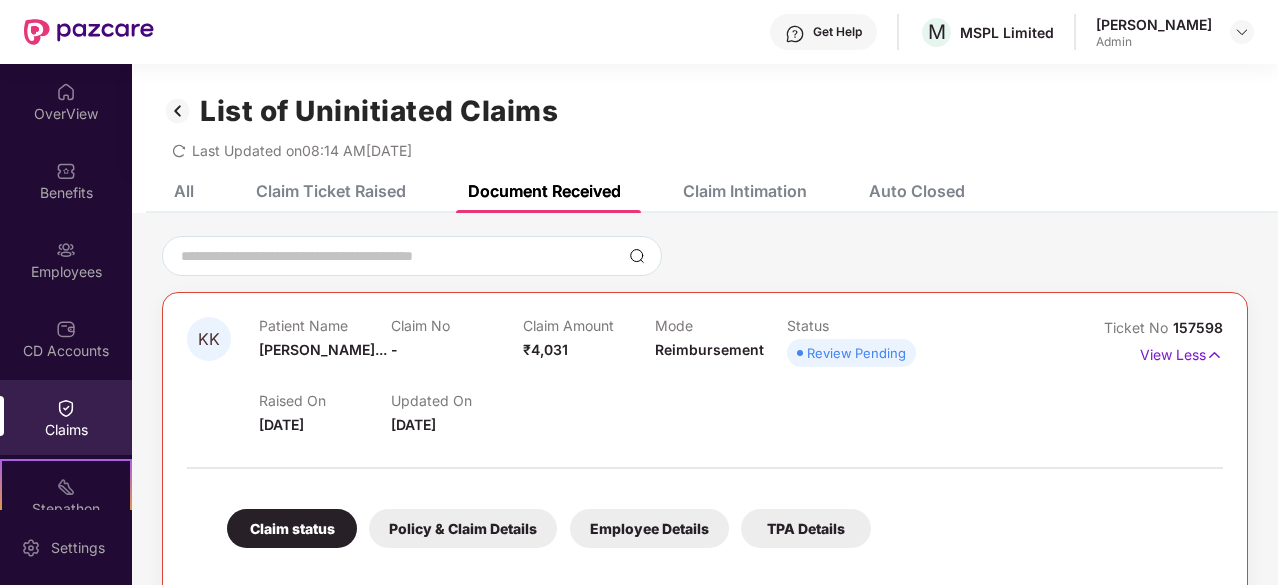 scroll, scrollTop: 0, scrollLeft: 0, axis: both 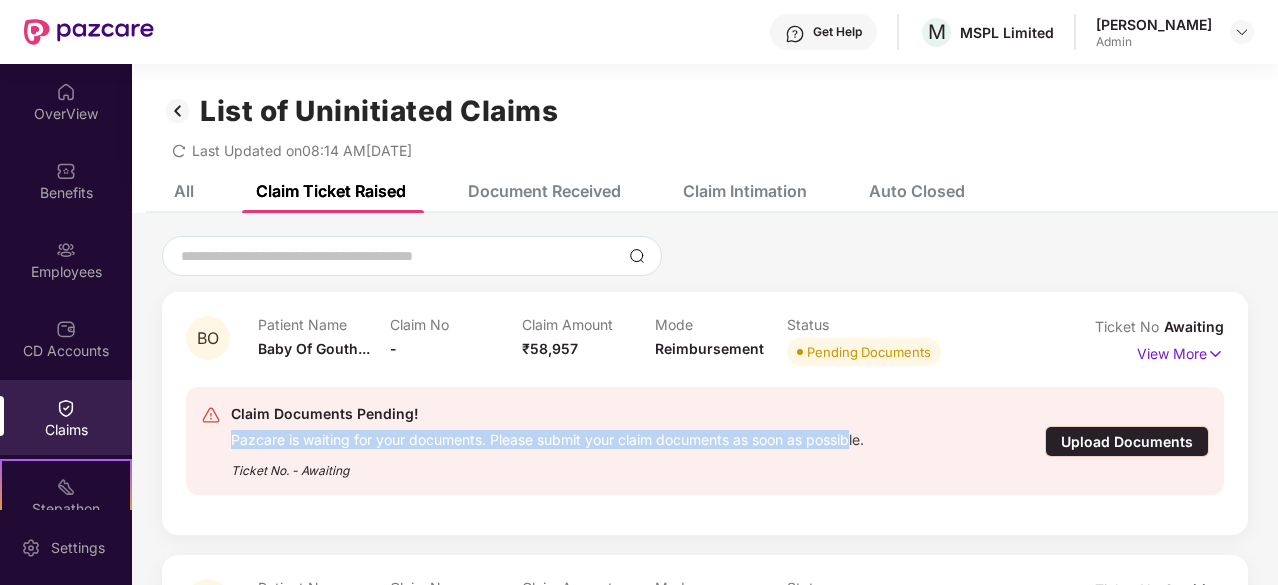 drag, startPoint x: 233, startPoint y: 433, endPoint x: 854, endPoint y: 443, distance: 621.0805 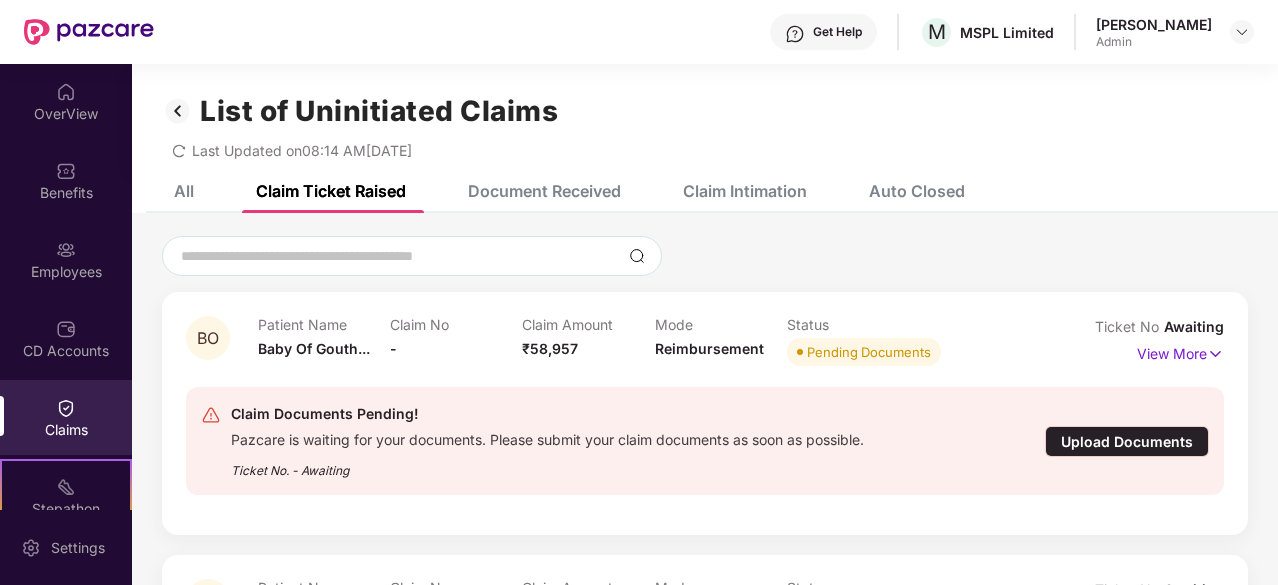 click on "Claim Documents Pending! Pazcare is waiting for your documents. Please submit your claim documents as soon as possible. Ticket No. - Awaiting" at bounding box center [621, 441] 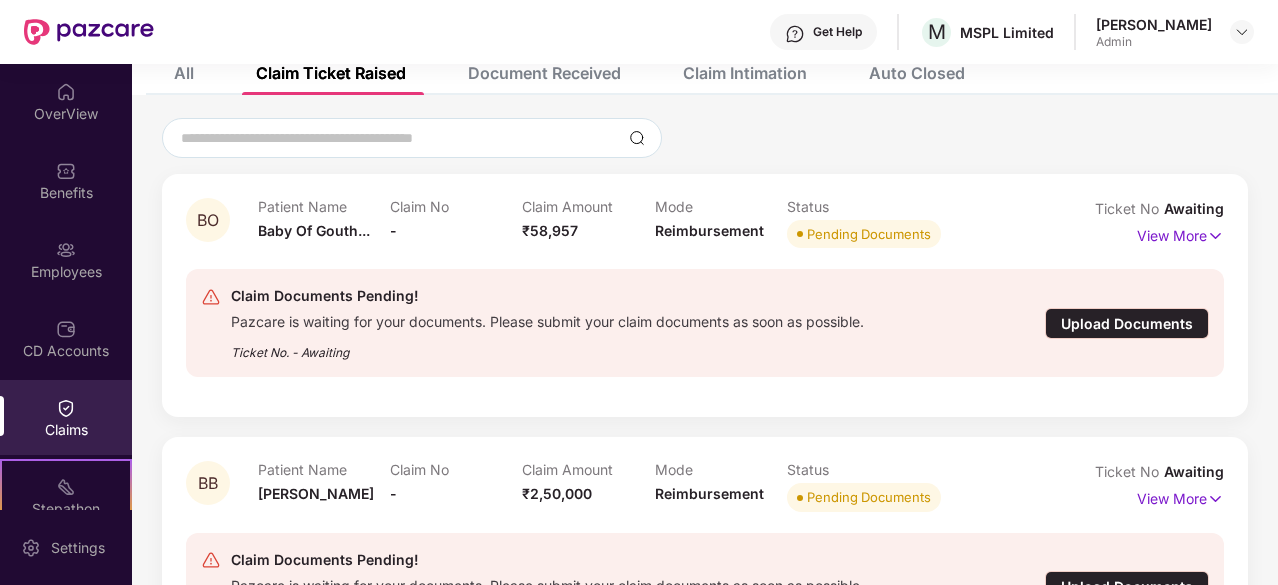 scroll, scrollTop: 0, scrollLeft: 0, axis: both 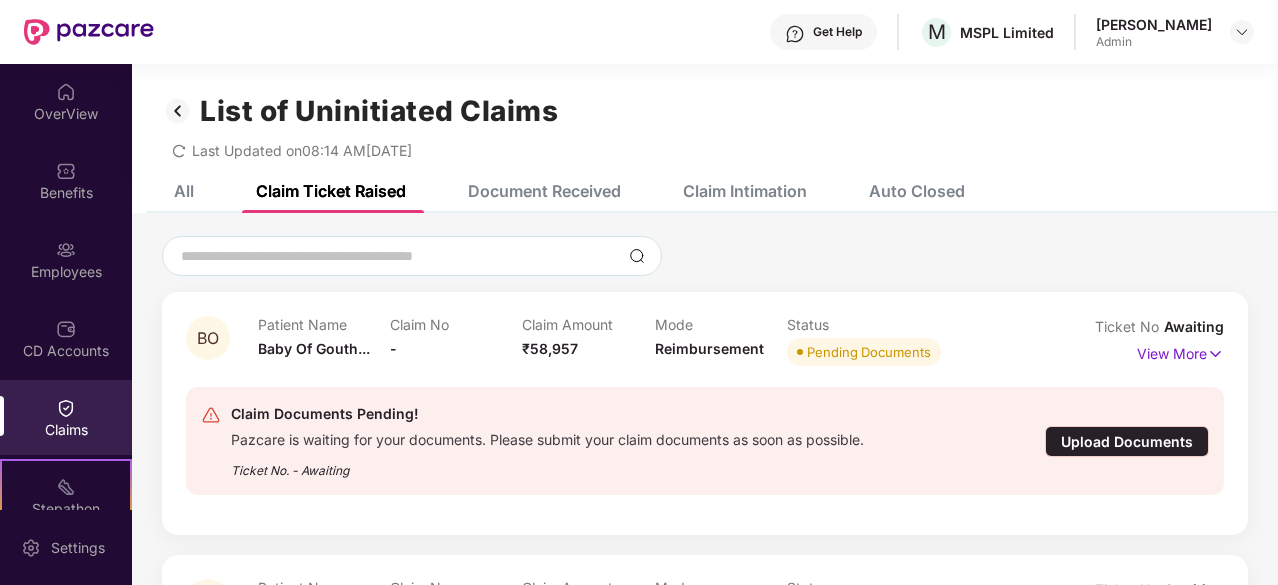 click on "All" at bounding box center (169, 191) 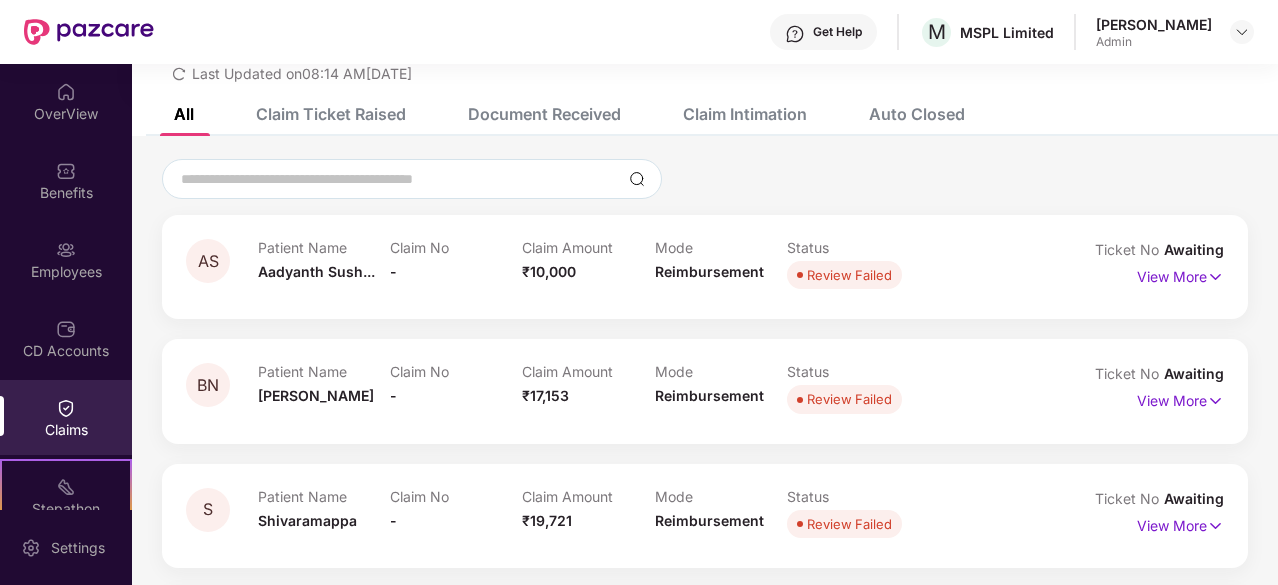 scroll, scrollTop: 0, scrollLeft: 0, axis: both 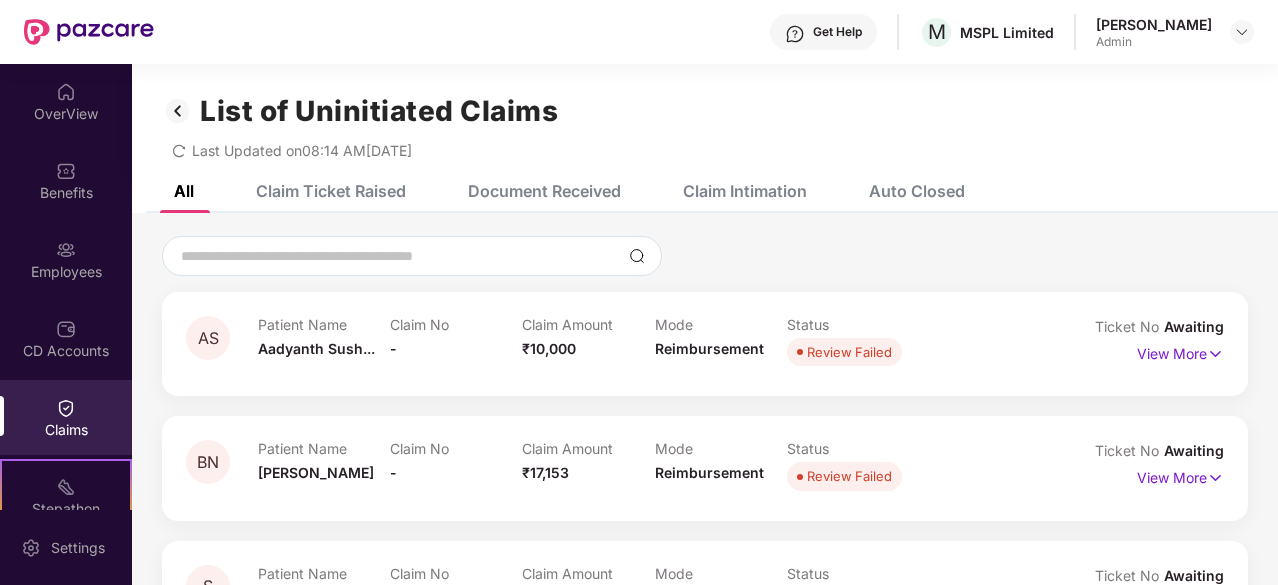 click at bounding box center (178, 111) 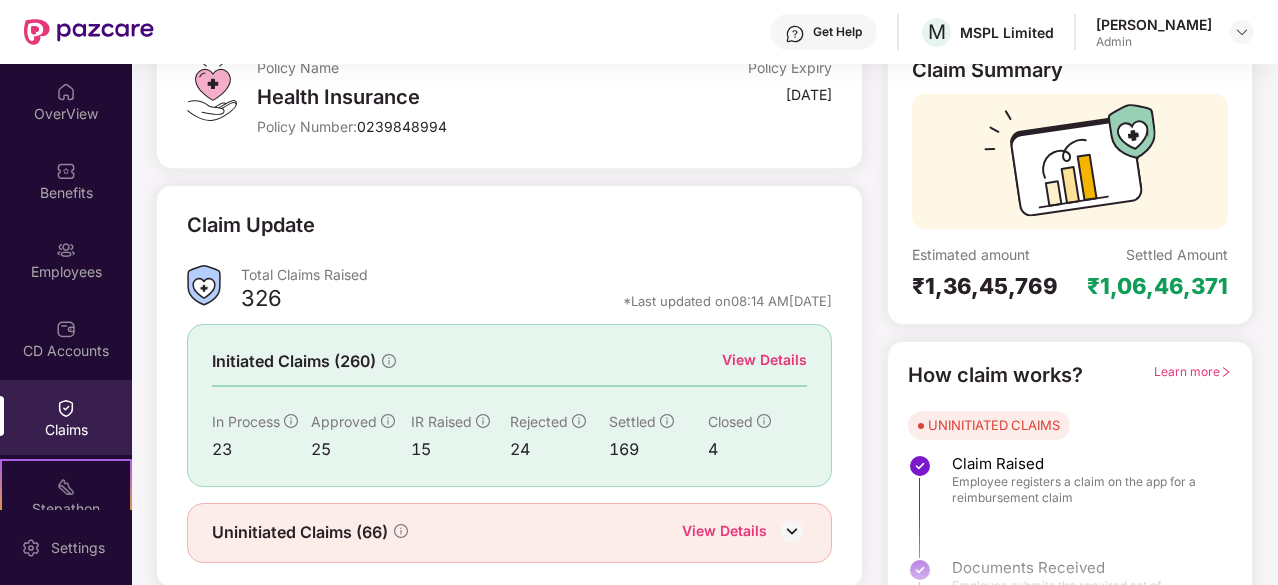 scroll, scrollTop: 196, scrollLeft: 0, axis: vertical 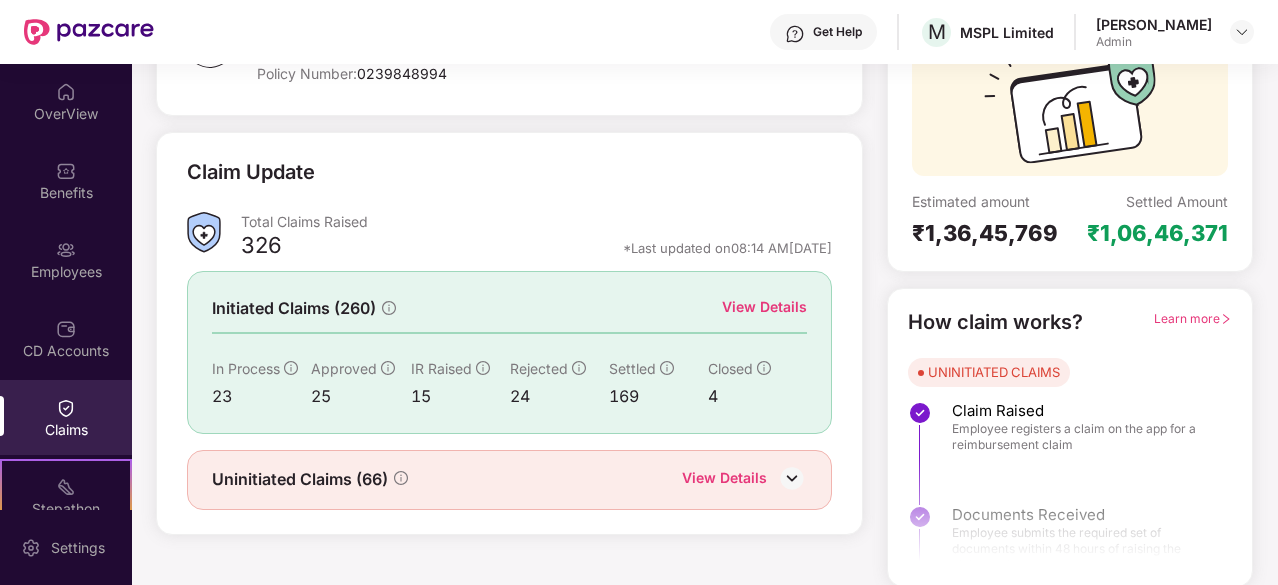 click on "View Details" at bounding box center [764, 307] 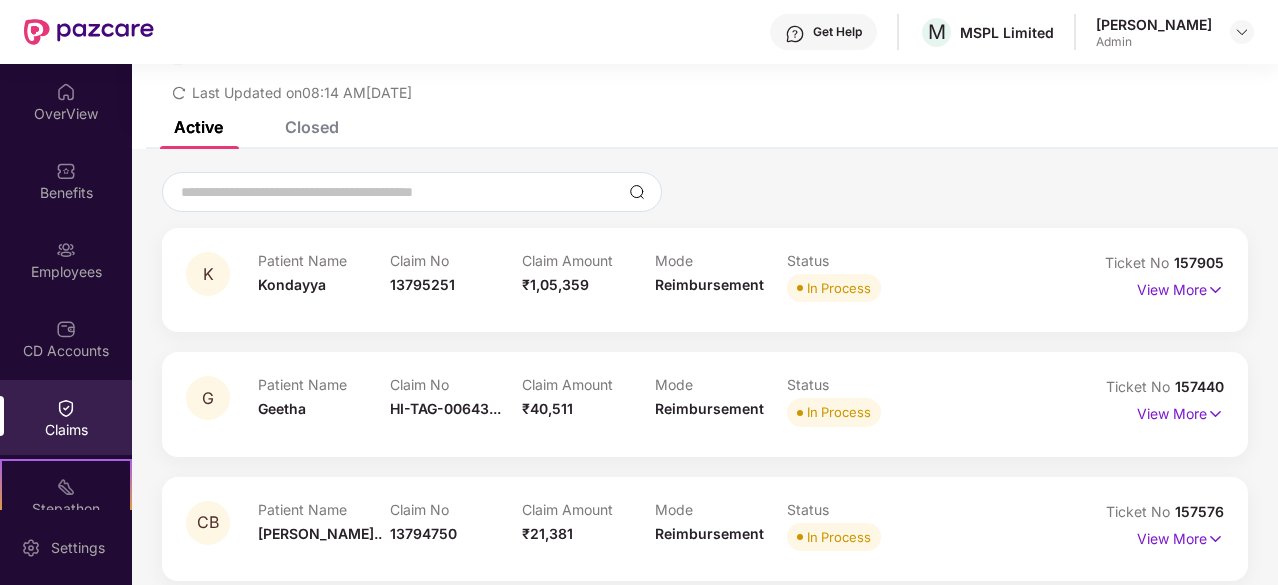 scroll, scrollTop: 0, scrollLeft: 0, axis: both 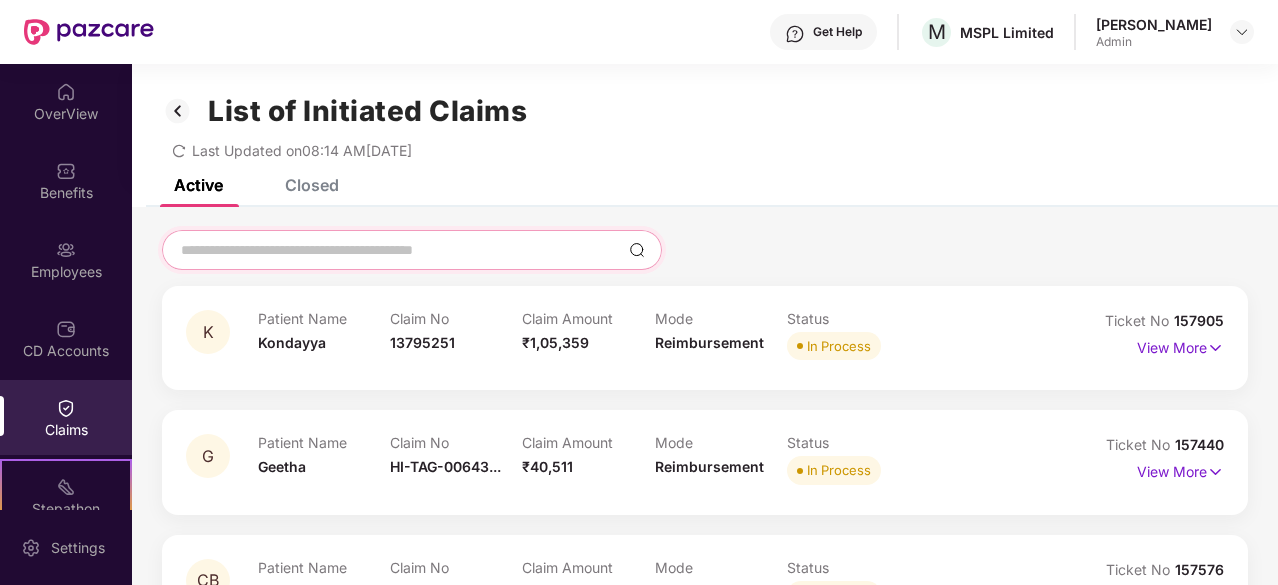 click at bounding box center [400, 250] 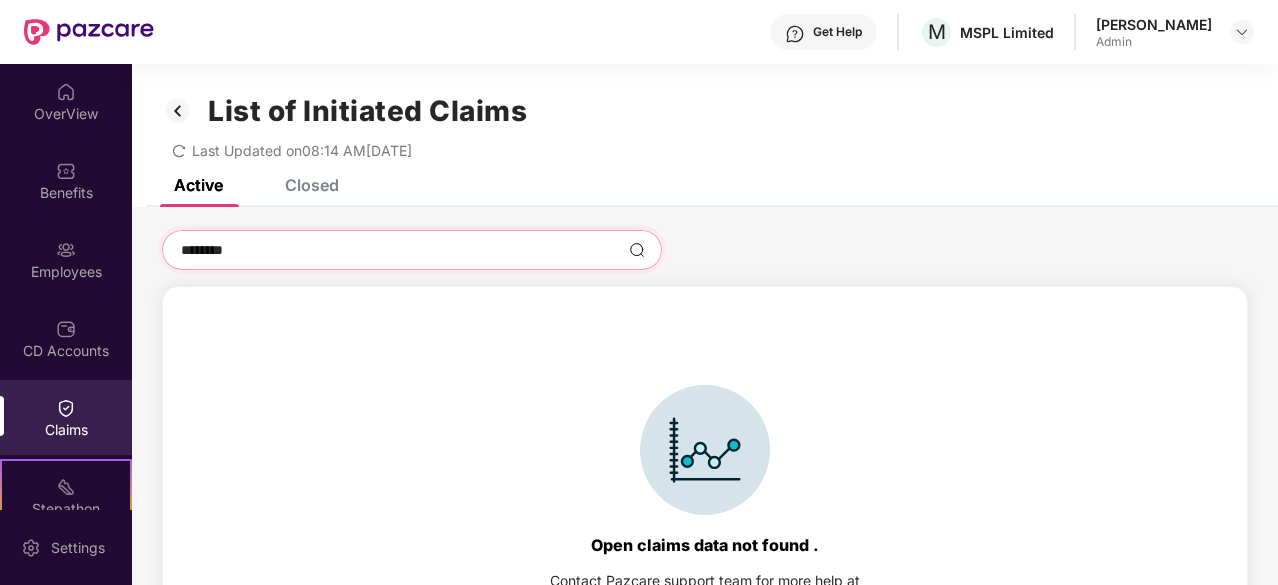 type on "********" 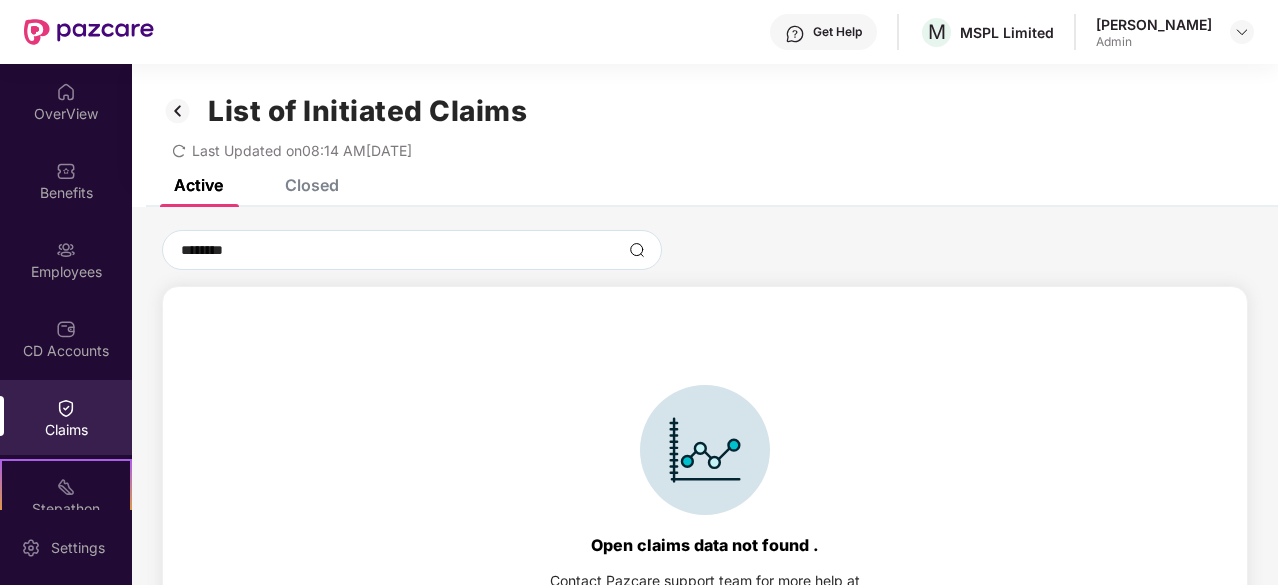 click on "Closed" at bounding box center [312, 185] 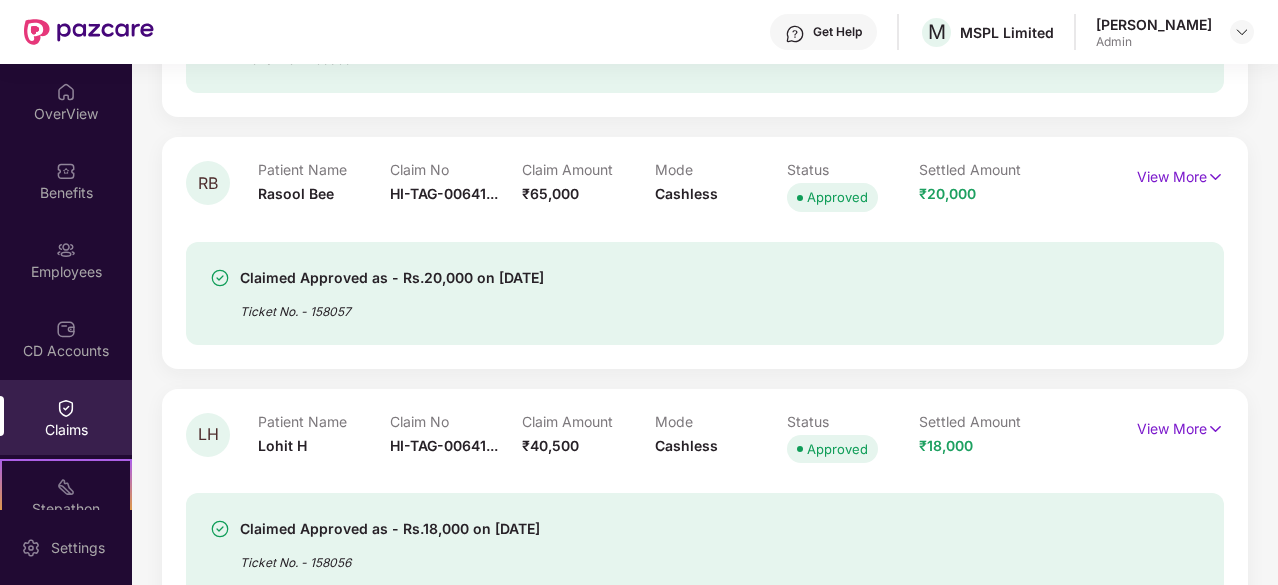 scroll, scrollTop: 0, scrollLeft: 0, axis: both 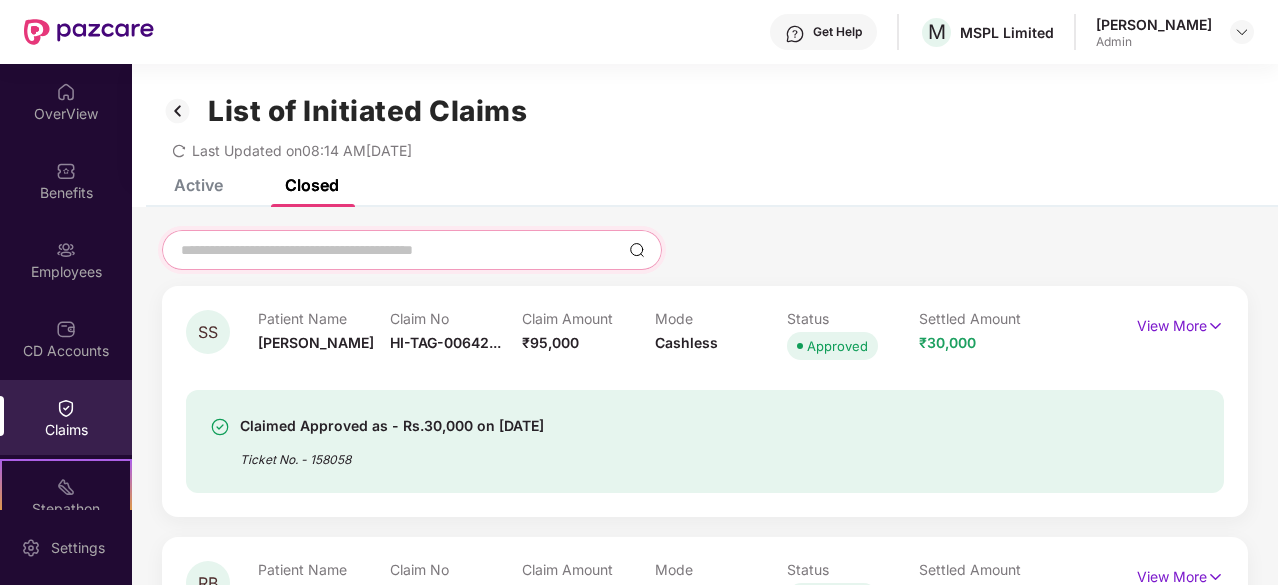 click at bounding box center (400, 250) 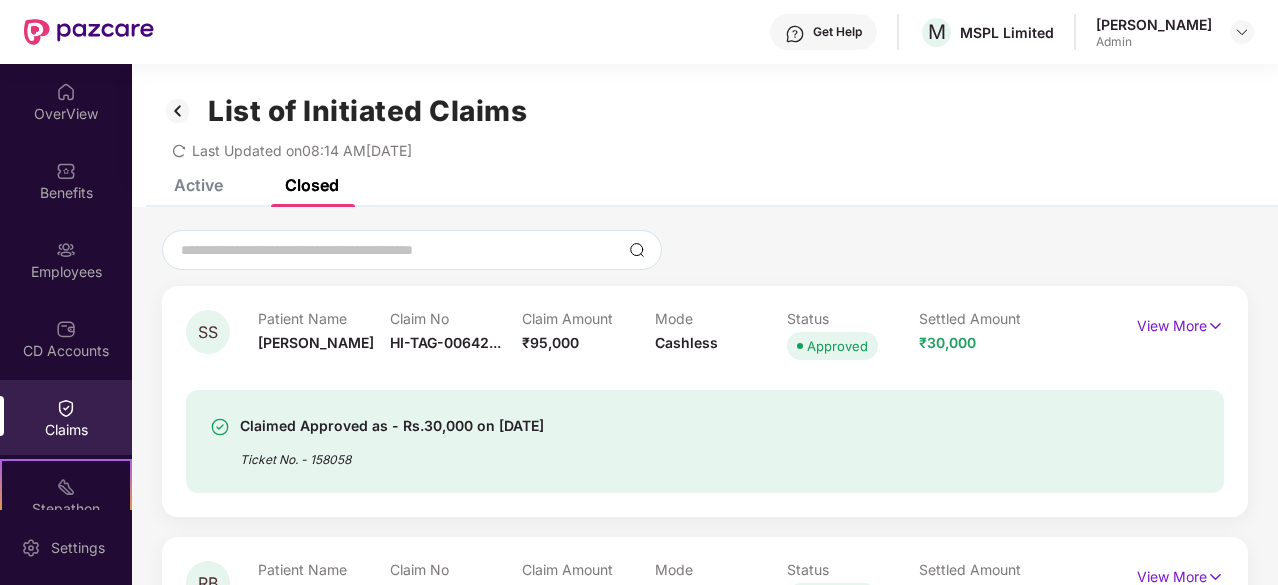 drag, startPoint x: 200, startPoint y: 165, endPoint x: 194, endPoint y: 191, distance: 26.683329 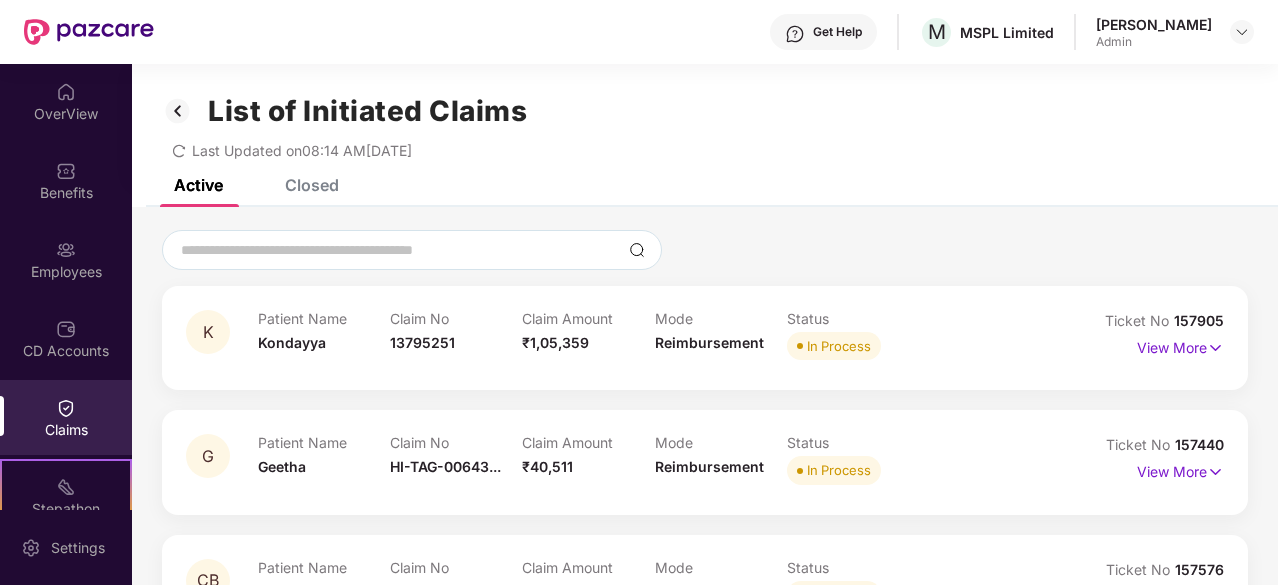 click on "Active" at bounding box center [198, 185] 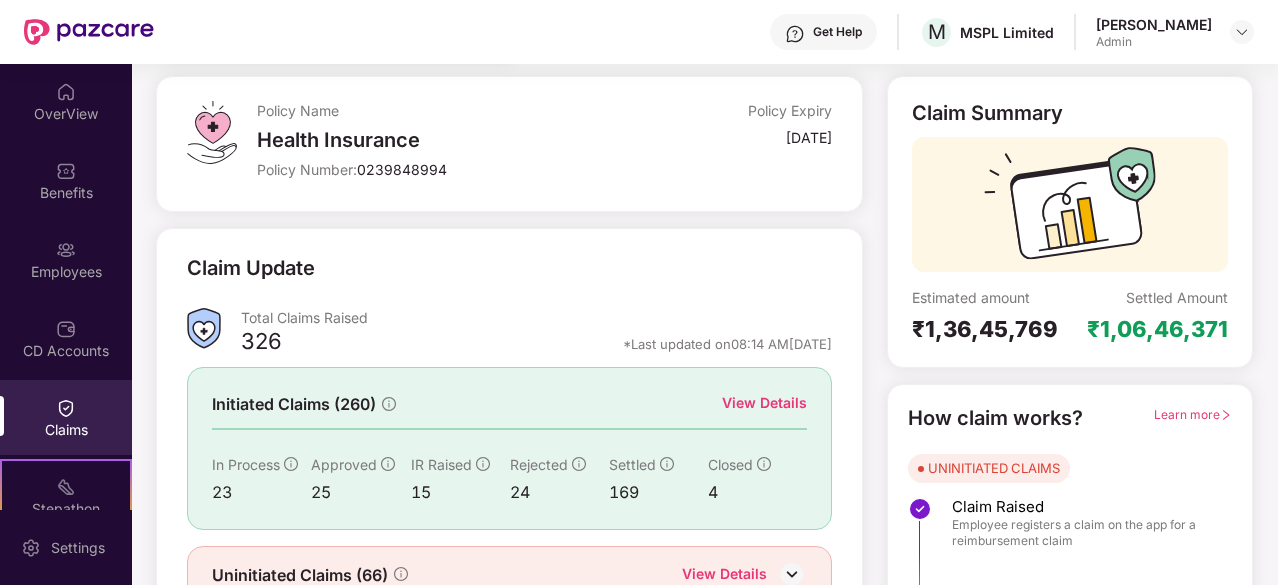 scroll, scrollTop: 196, scrollLeft: 0, axis: vertical 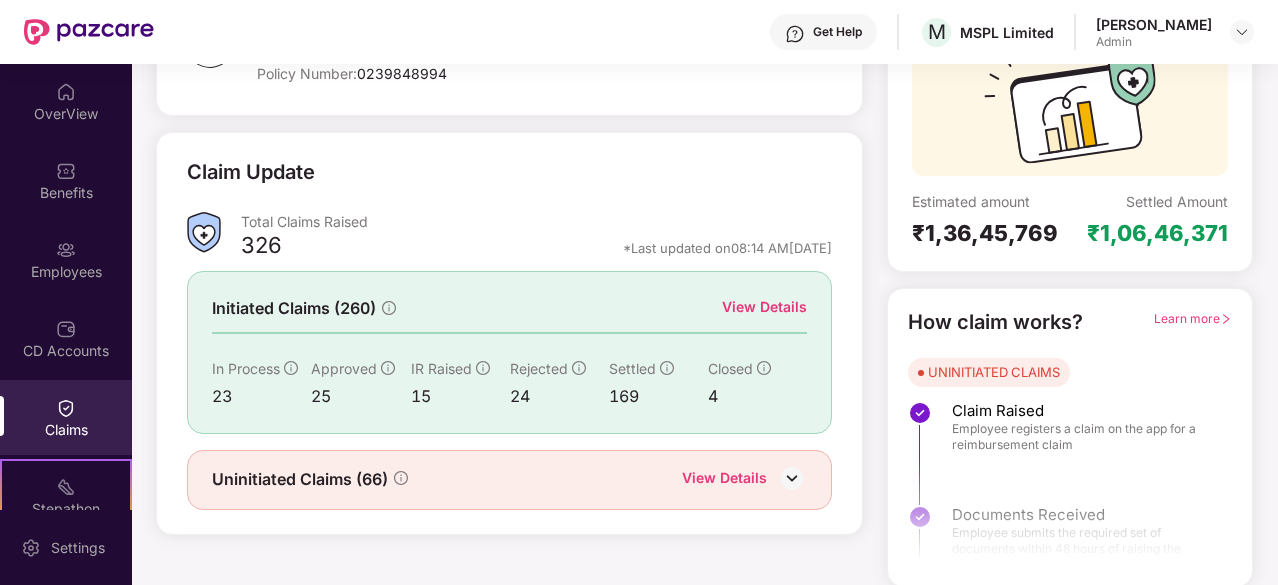 click on "View Details" at bounding box center [764, 307] 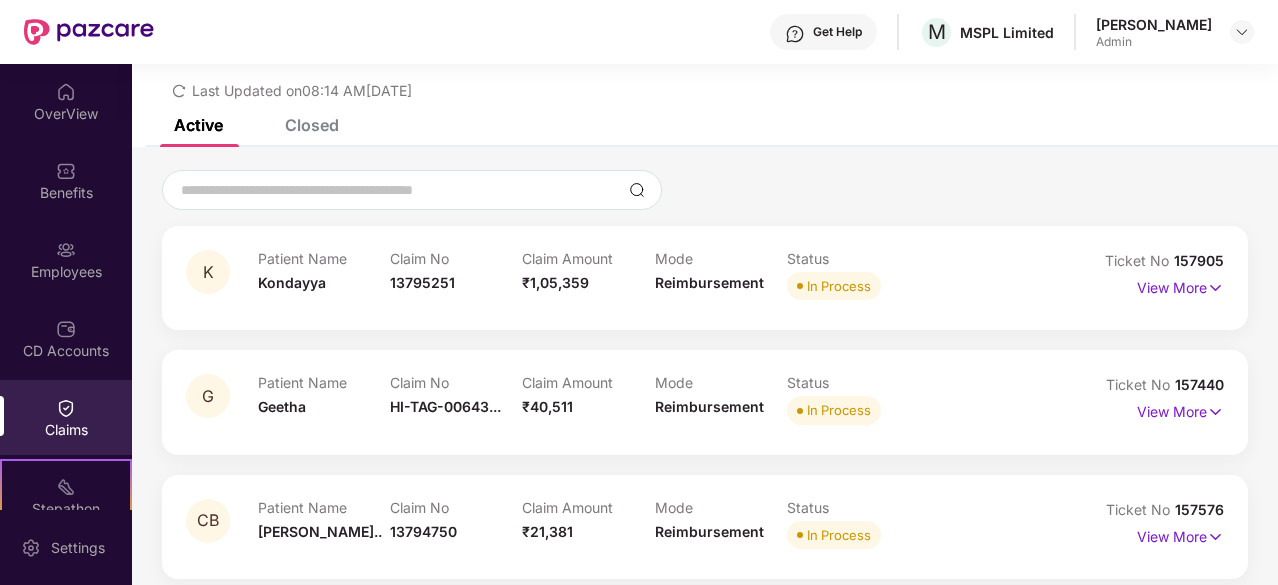 scroll, scrollTop: 0, scrollLeft: 0, axis: both 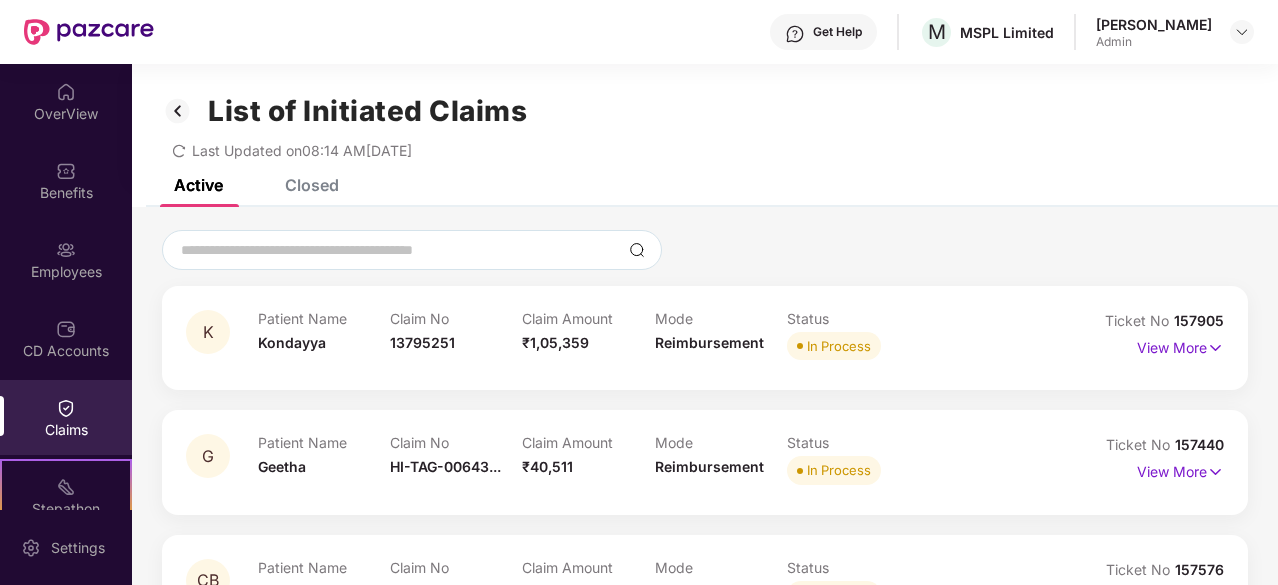 click at bounding box center [89, 32] 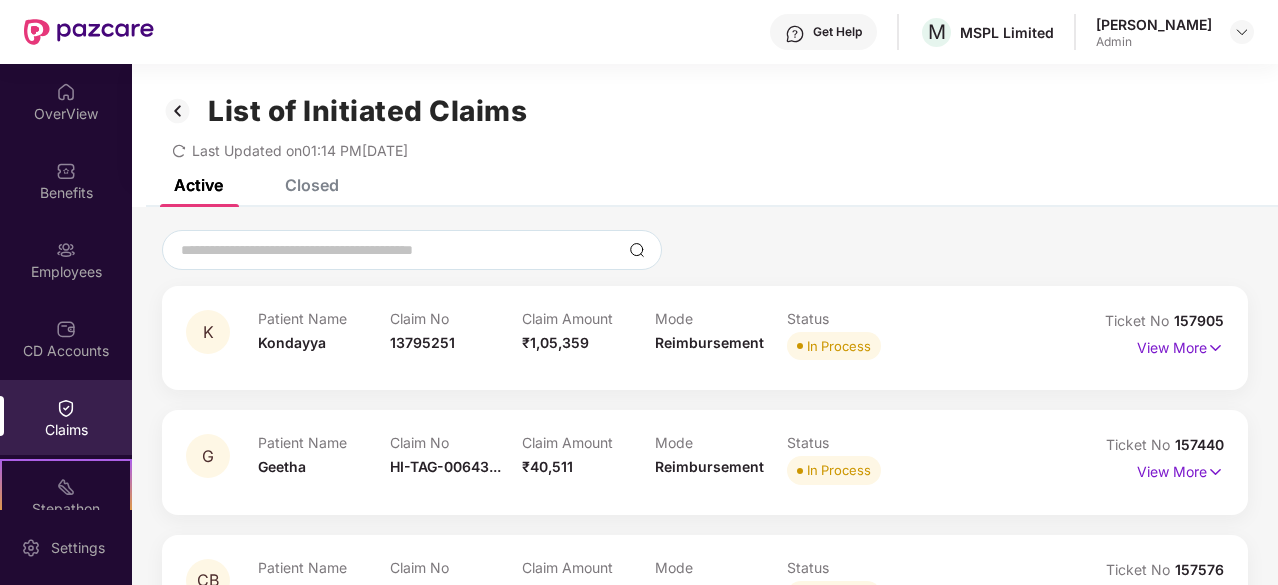 click at bounding box center (89, 32) 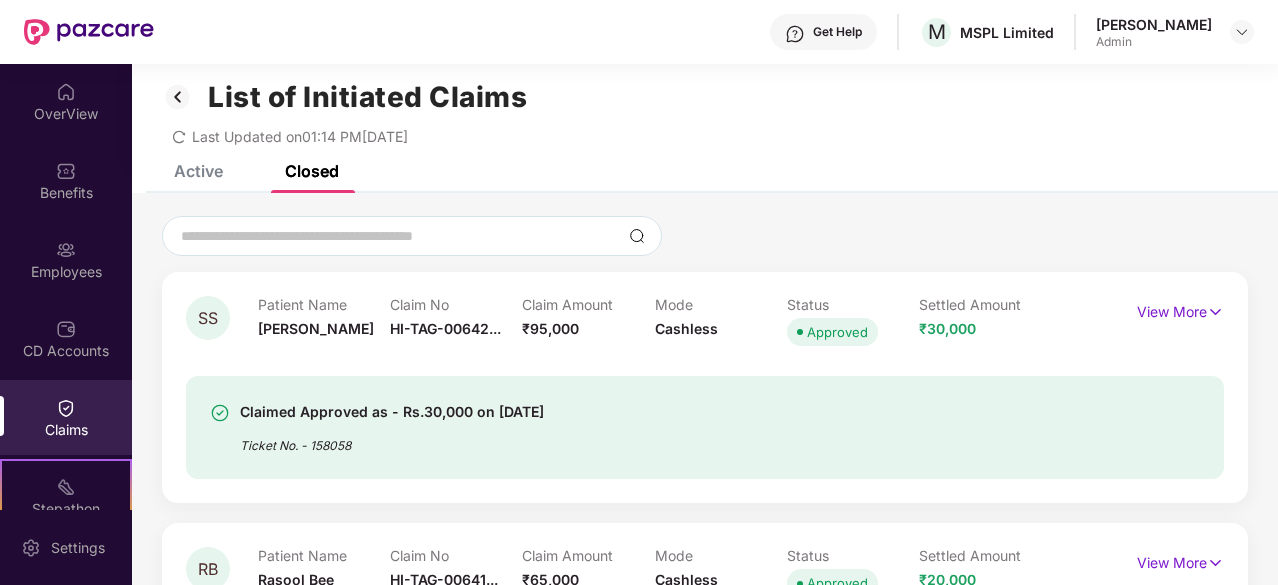 scroll, scrollTop: 0, scrollLeft: 0, axis: both 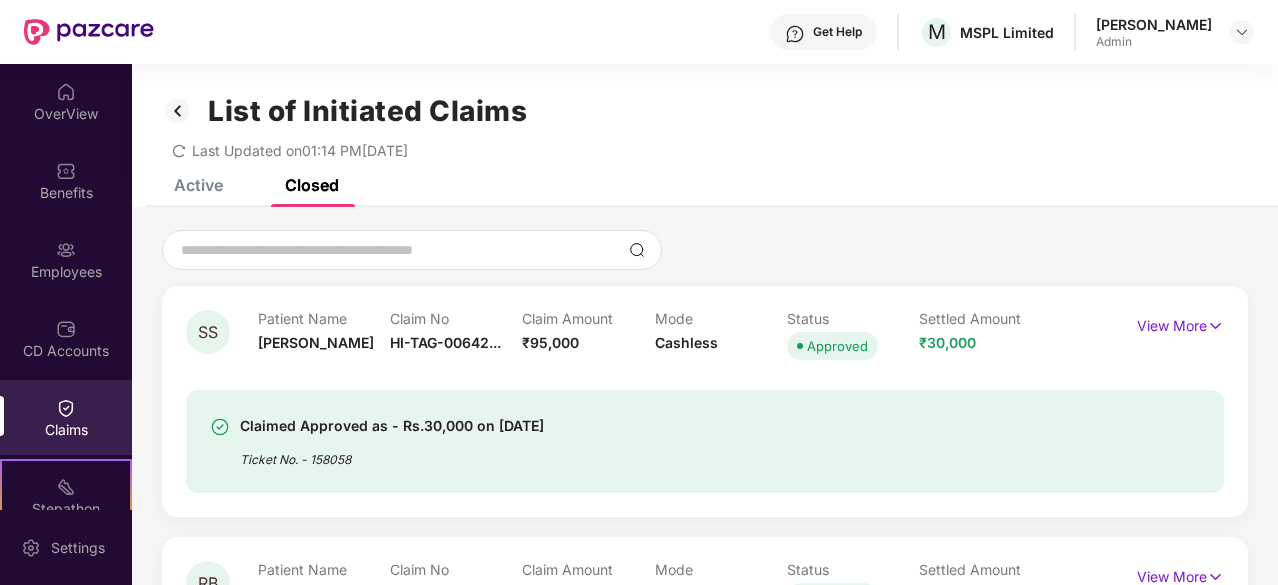 click on "Active Closed" at bounding box center [241, 185] 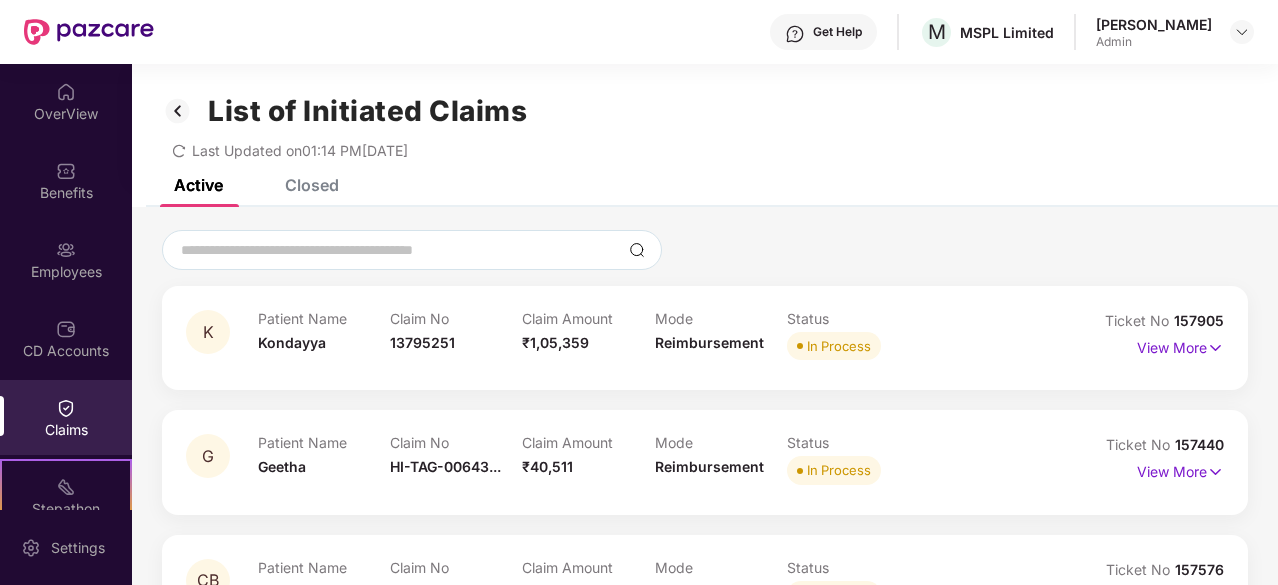 click on "Active" at bounding box center (198, 185) 